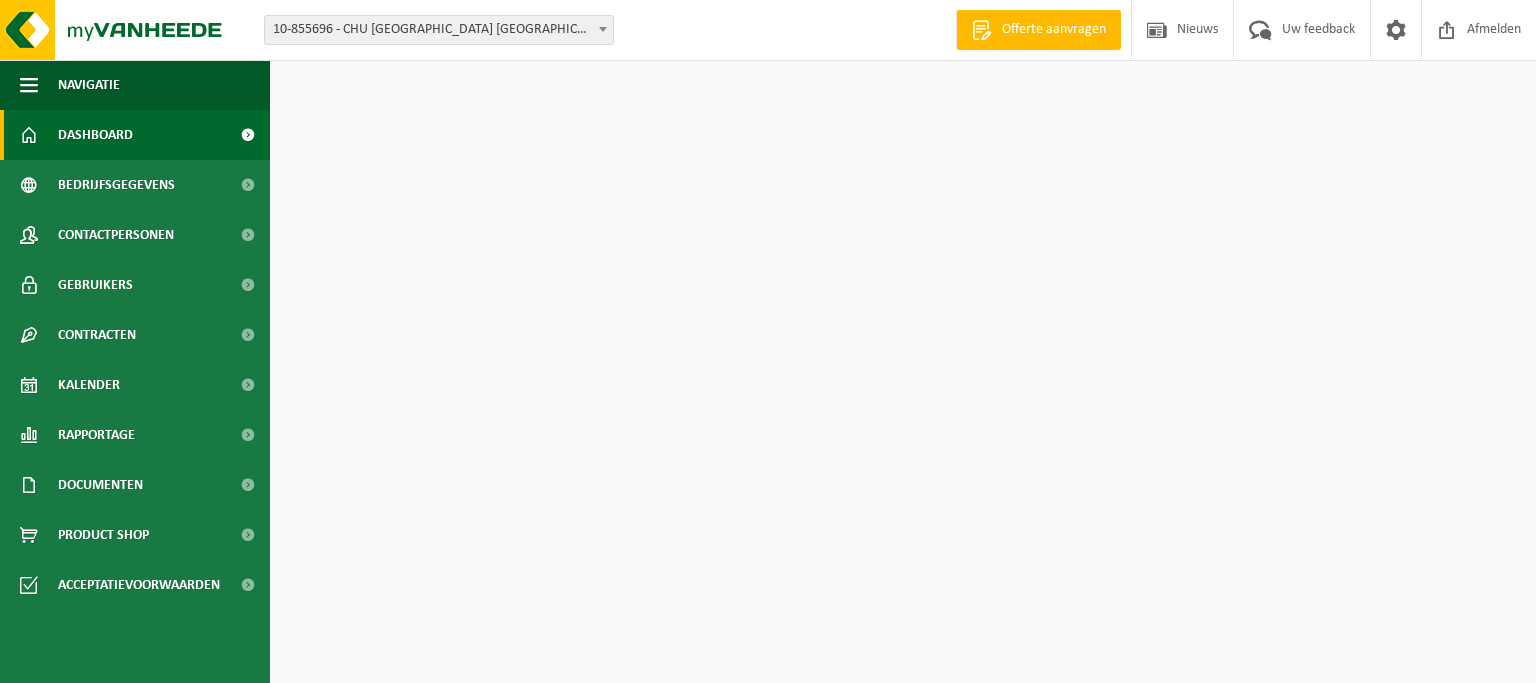 scroll, scrollTop: 0, scrollLeft: 0, axis: both 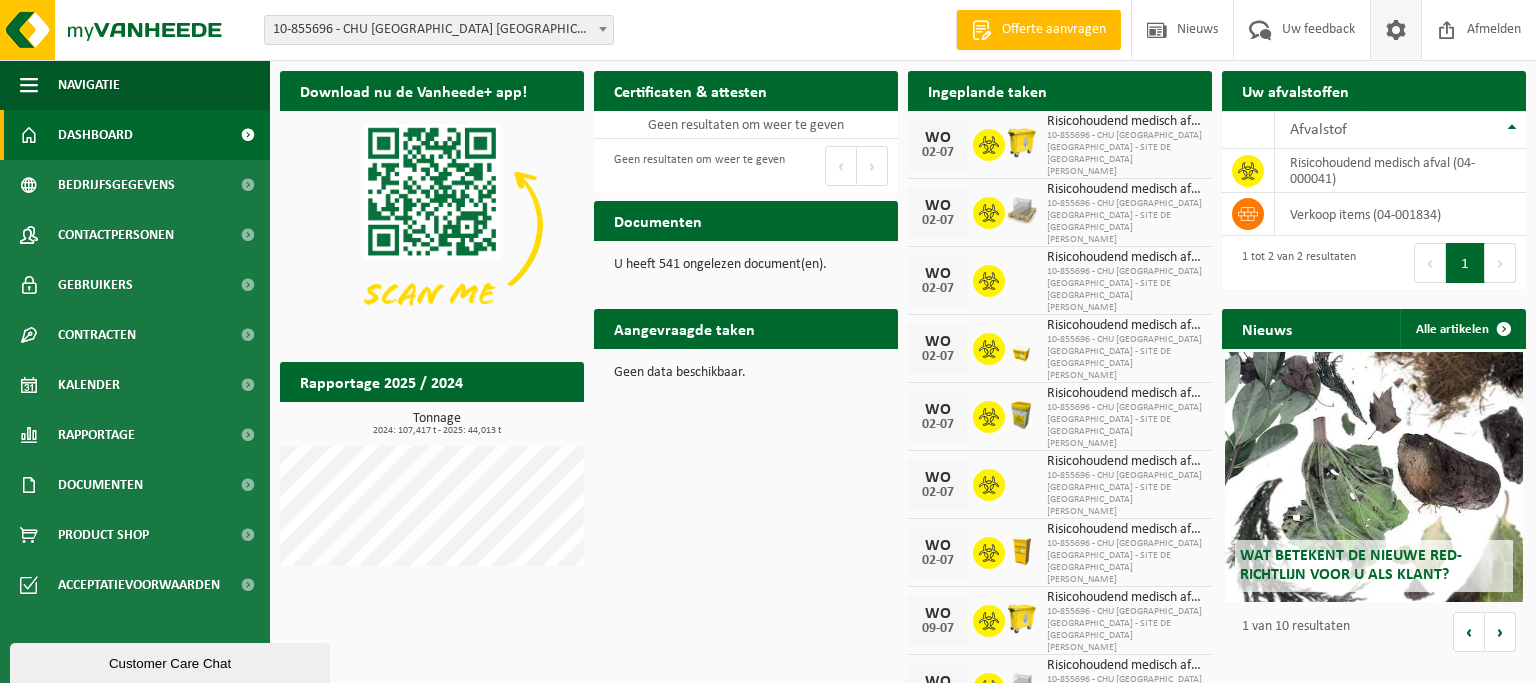 click at bounding box center (1396, 29) 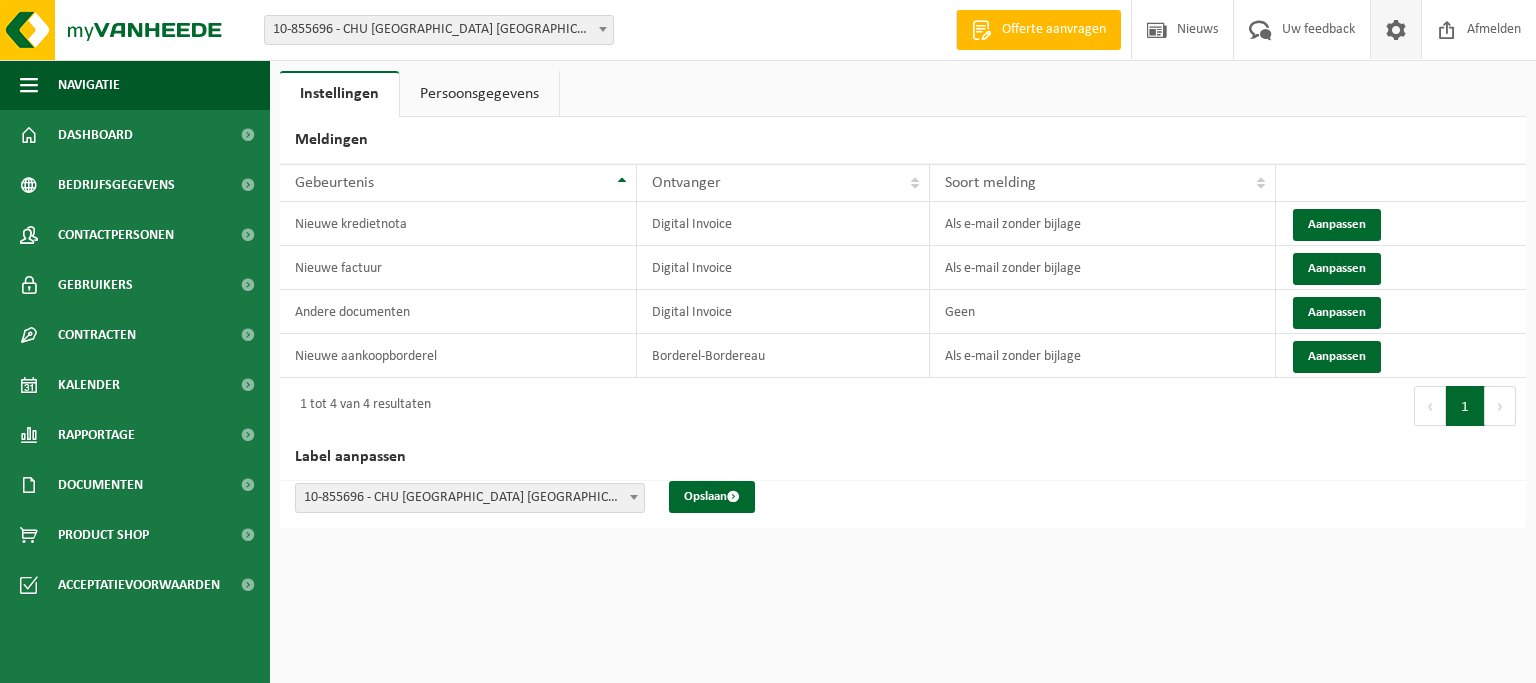scroll, scrollTop: 0, scrollLeft: 0, axis: both 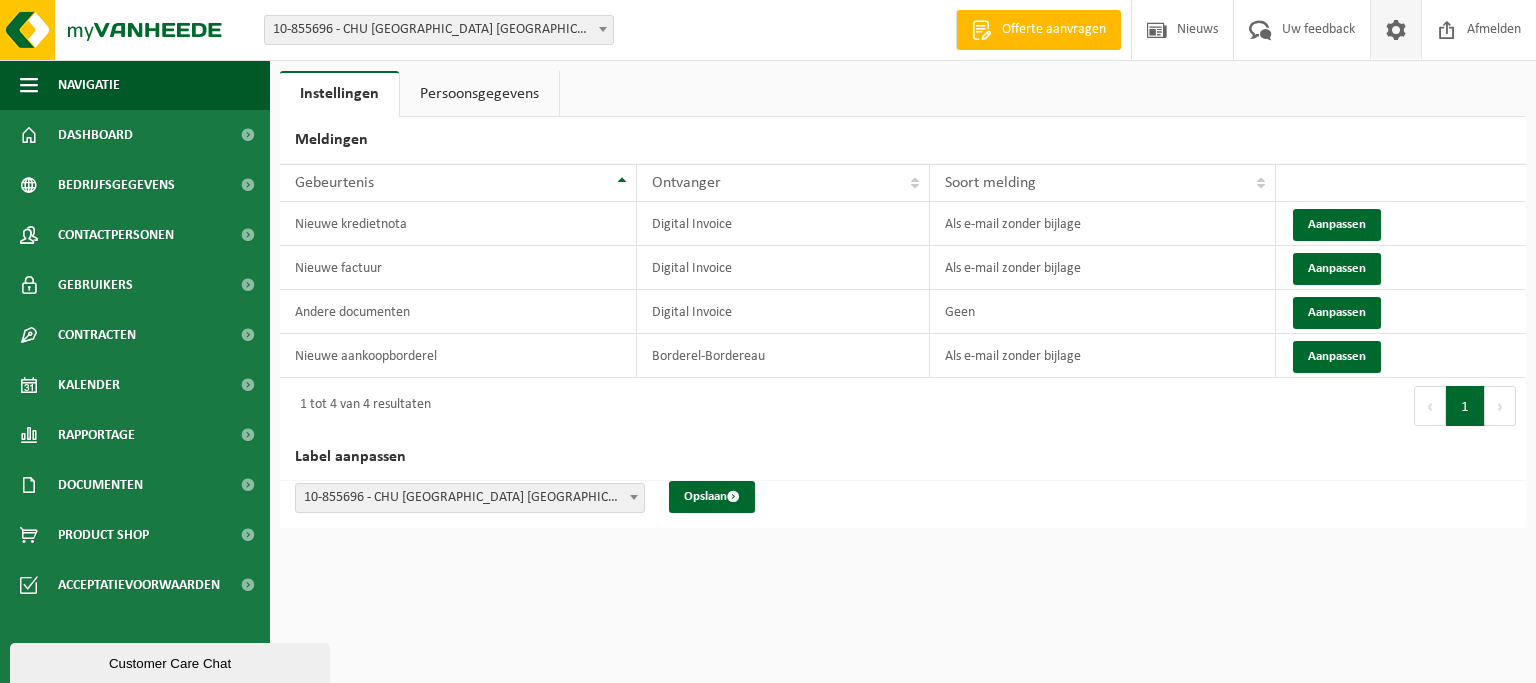 click at bounding box center [1396, 29] 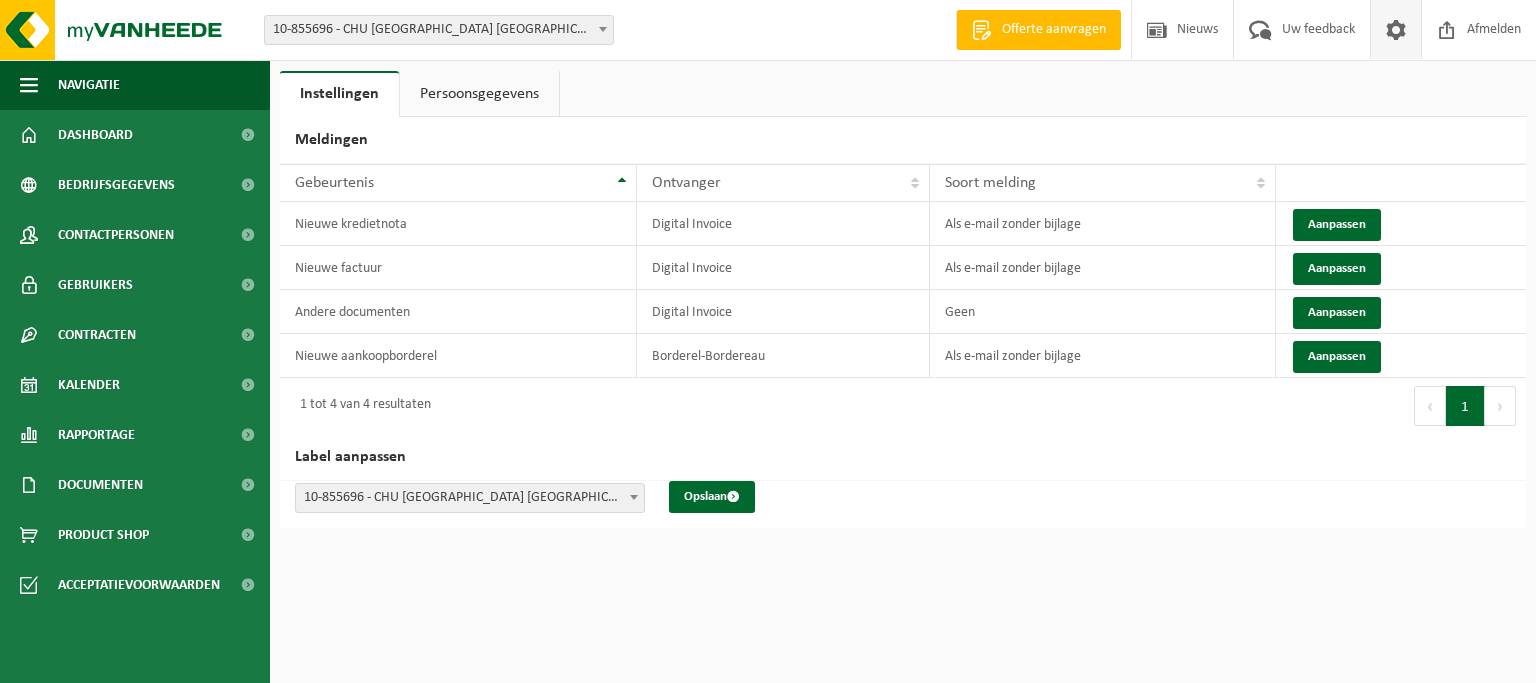 scroll, scrollTop: 0, scrollLeft: 0, axis: both 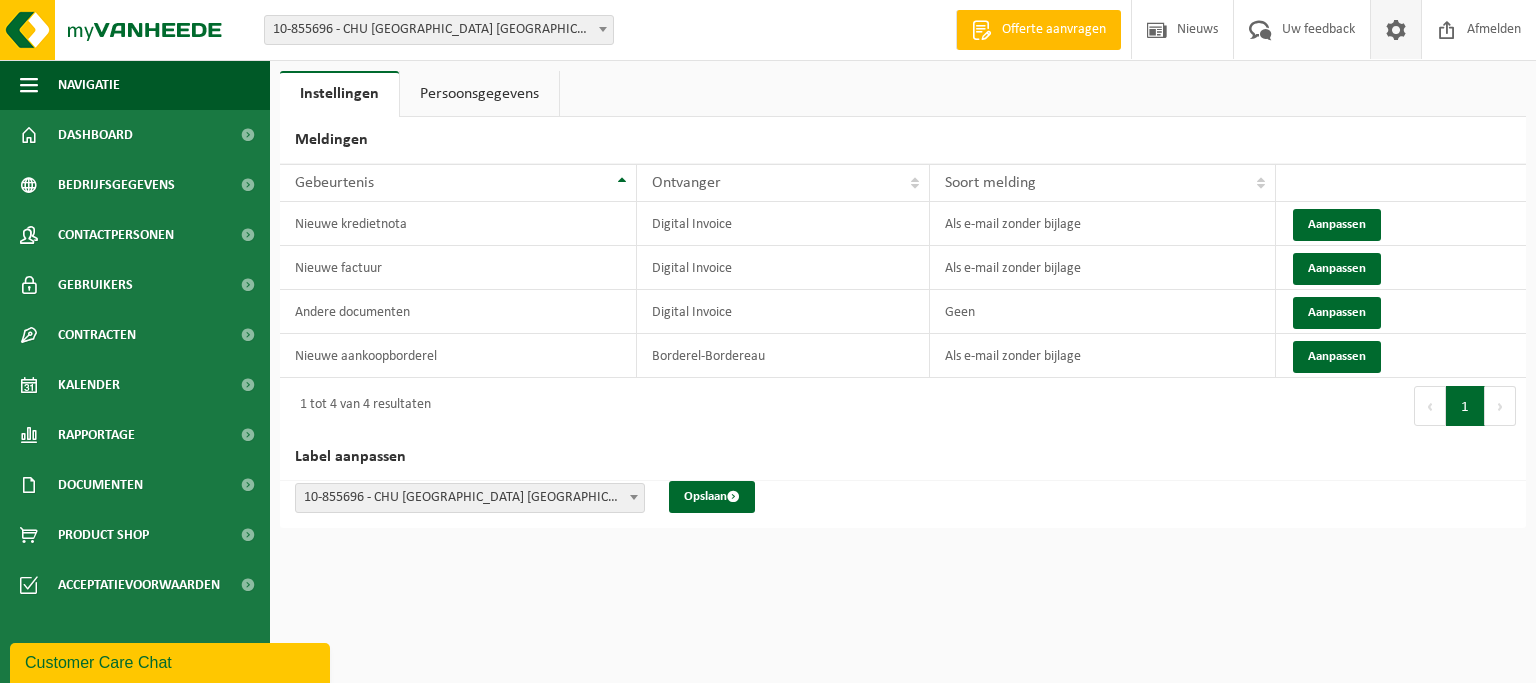 click at bounding box center (1396, 29) 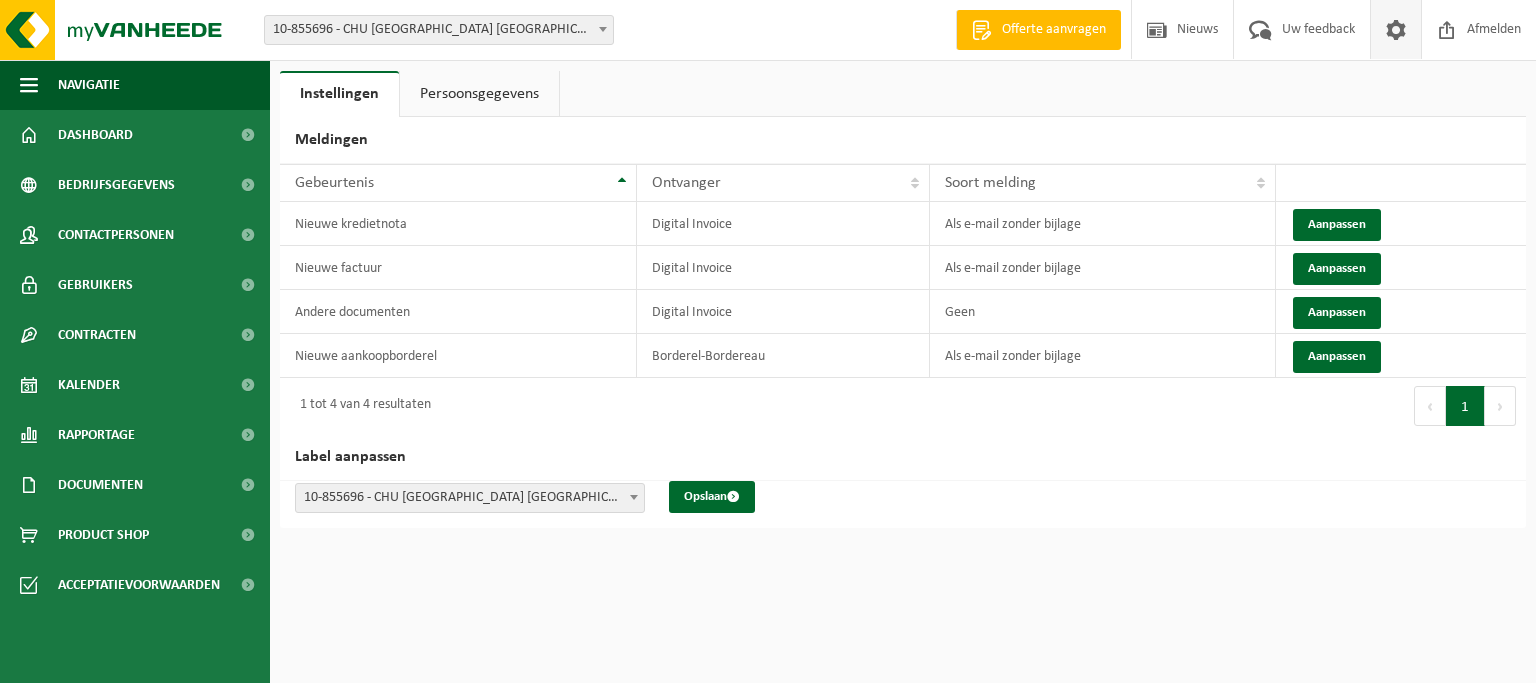 scroll, scrollTop: 0, scrollLeft: 0, axis: both 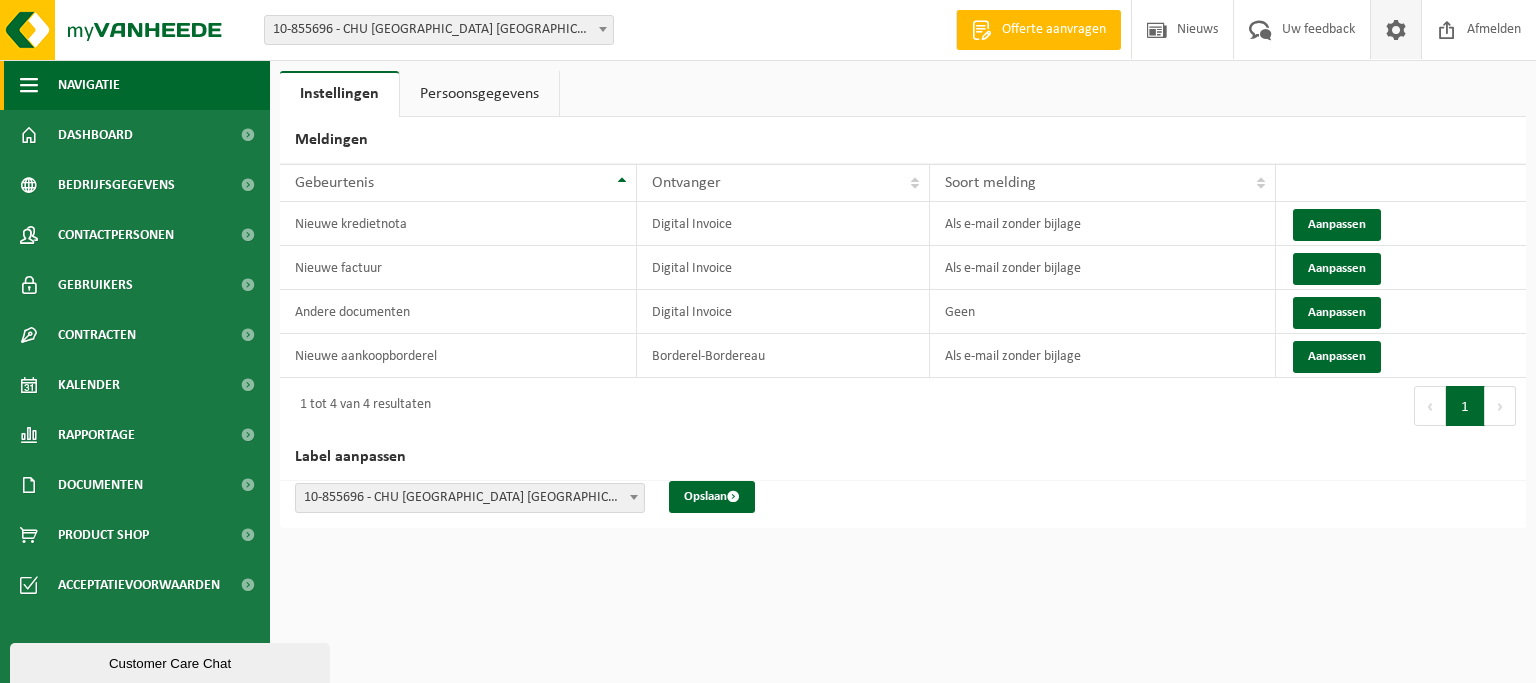 click at bounding box center (29, 85) 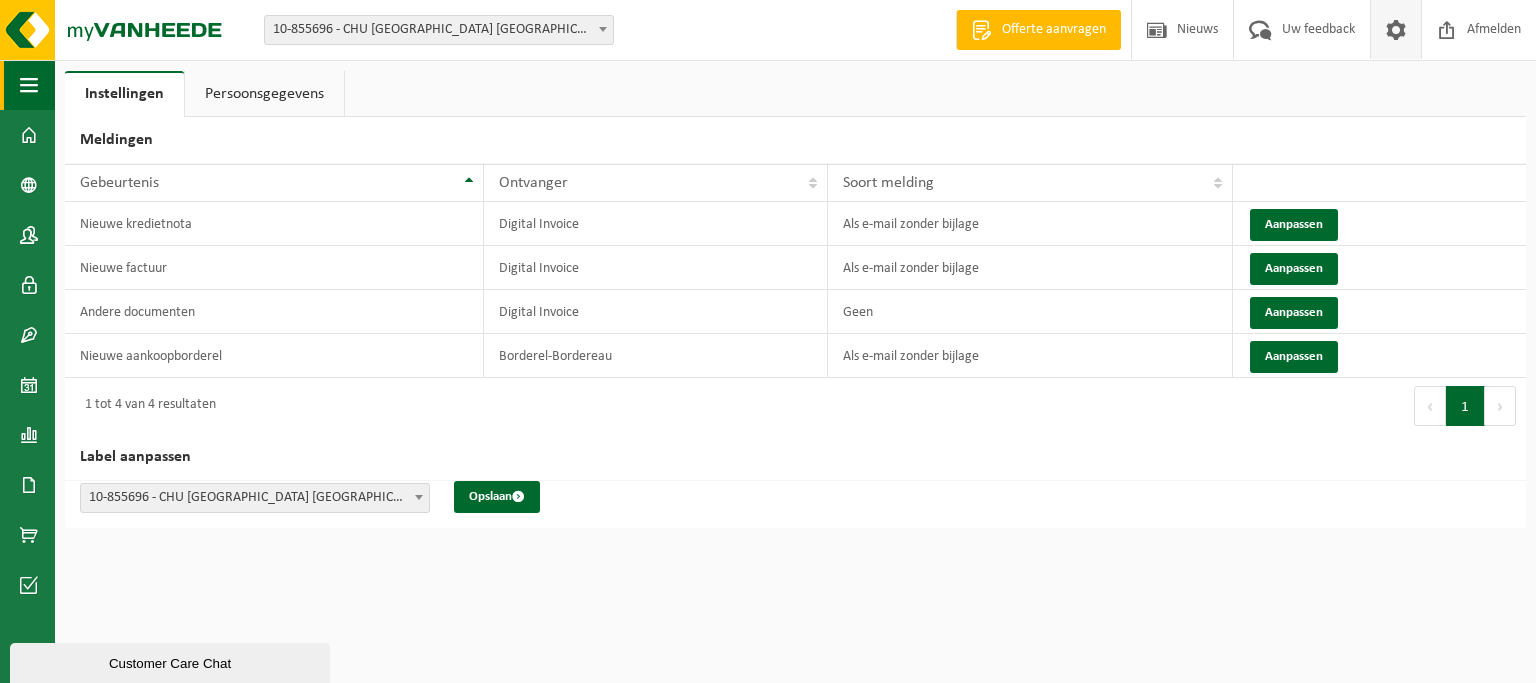 click at bounding box center [29, 85] 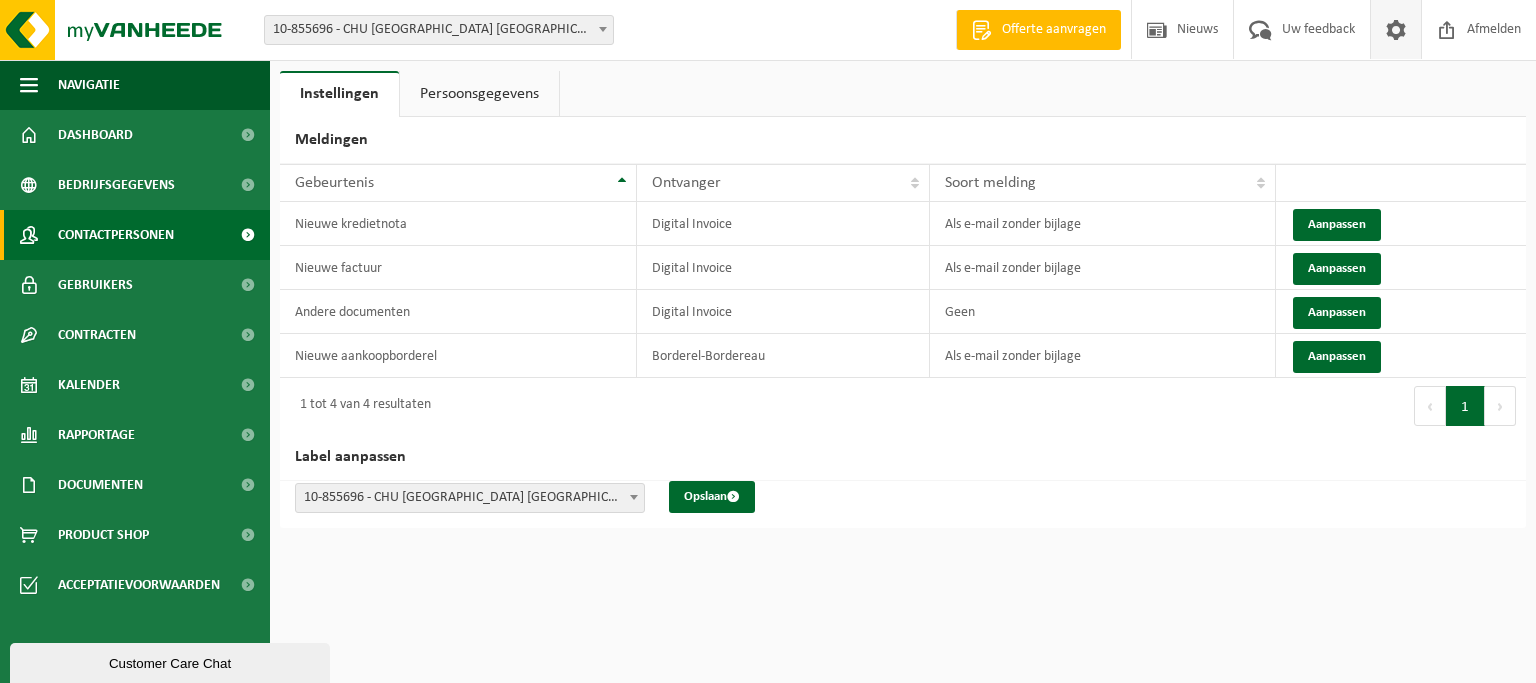 click on "Contactpersonen" at bounding box center (116, 235) 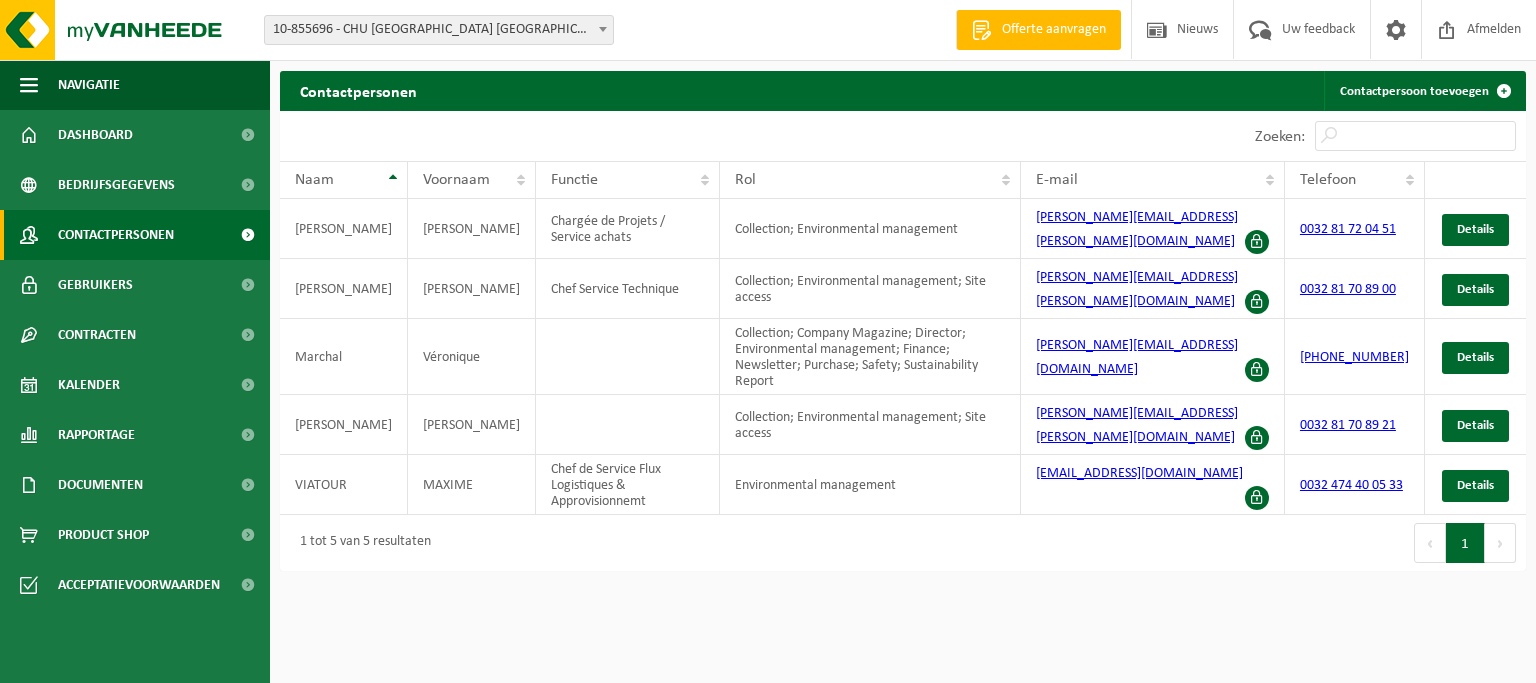 scroll, scrollTop: 0, scrollLeft: 0, axis: both 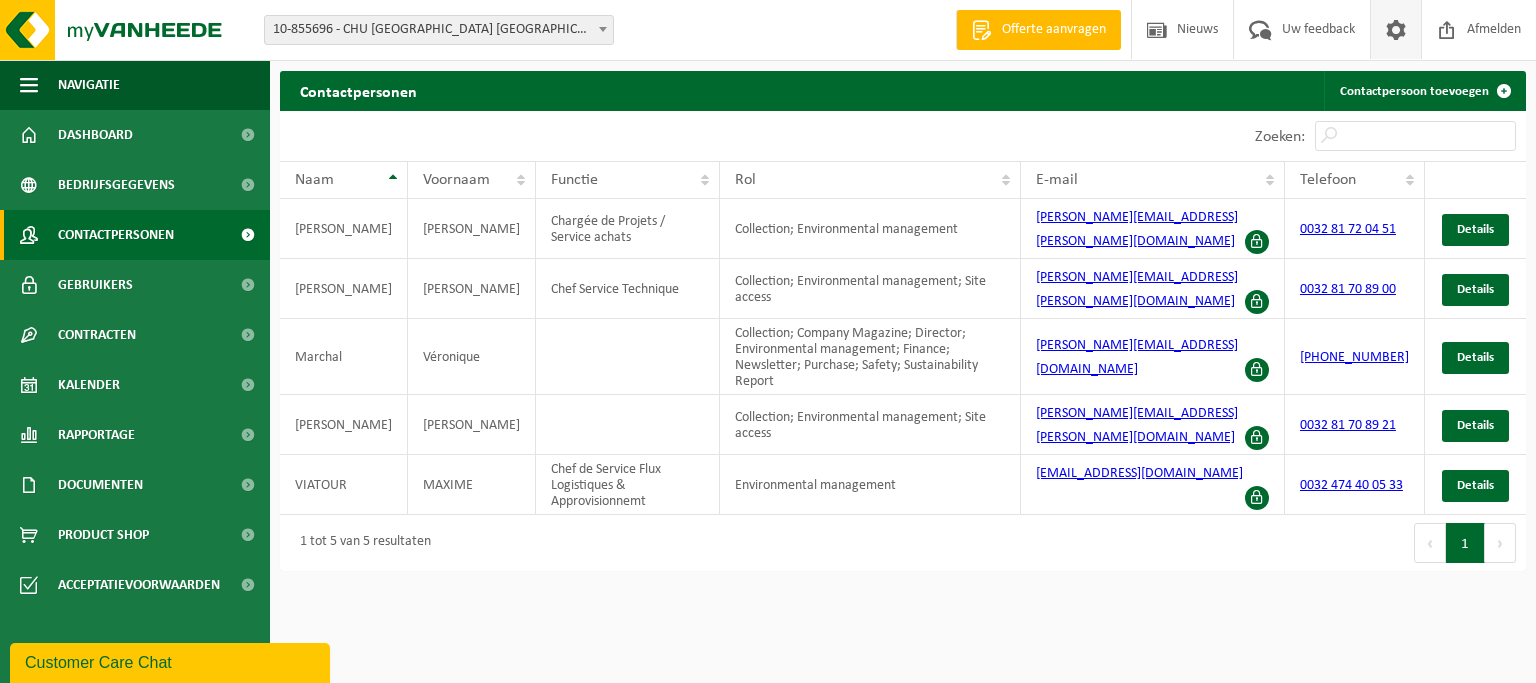 click at bounding box center (1396, 29) 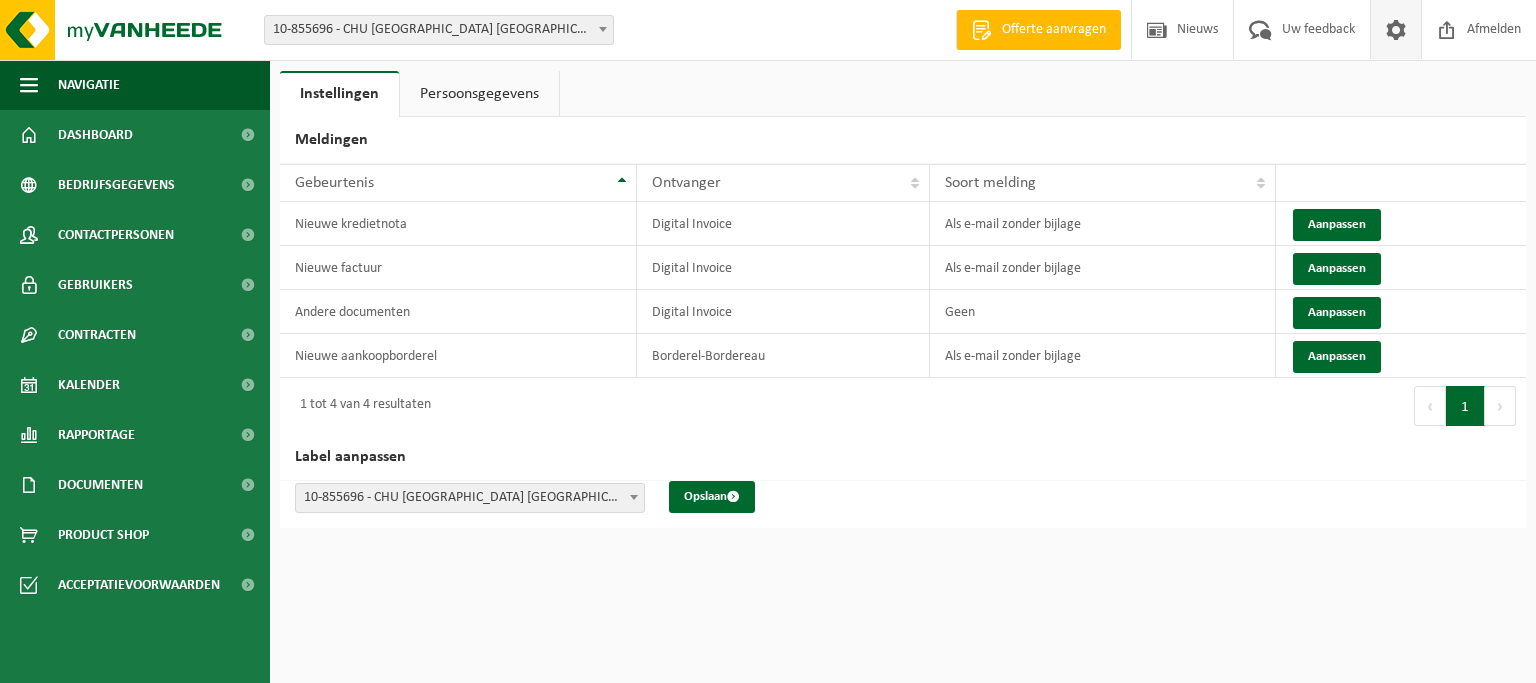 scroll, scrollTop: 0, scrollLeft: 0, axis: both 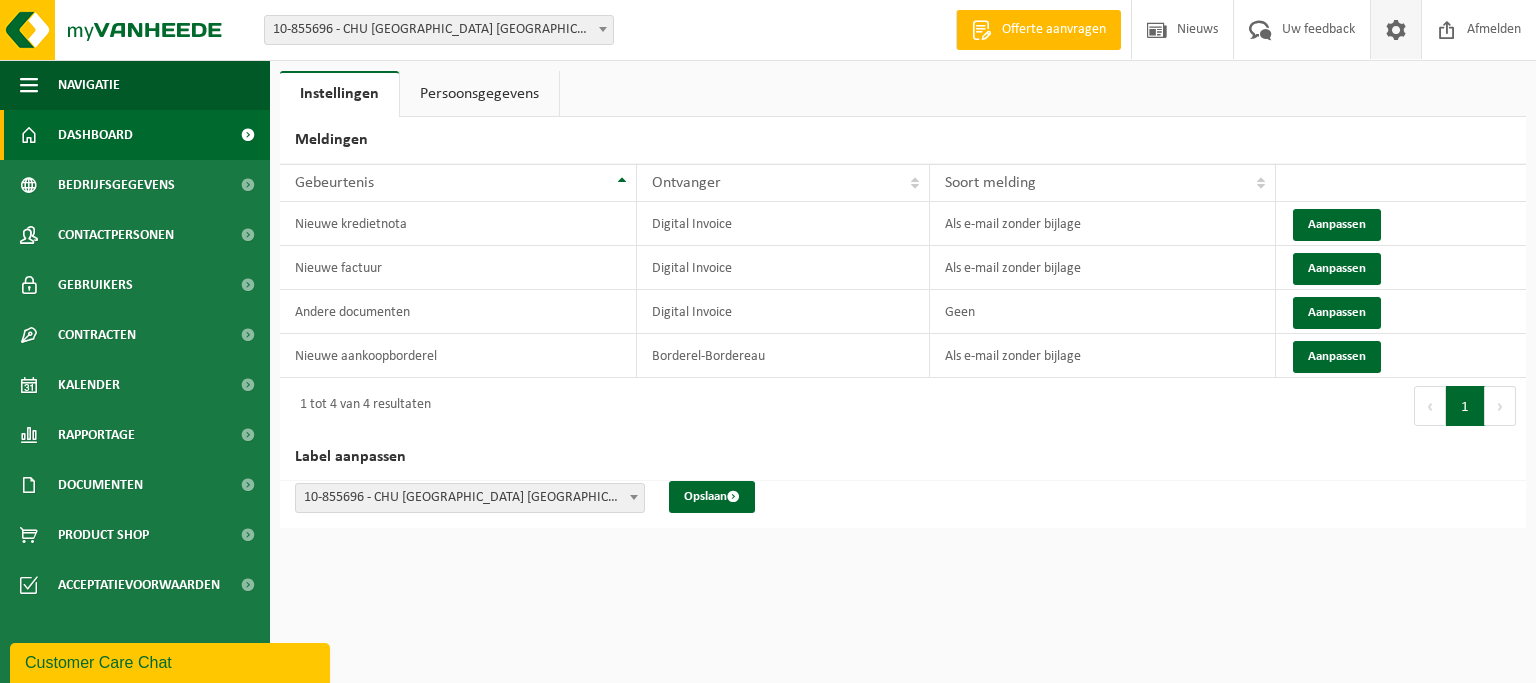 click at bounding box center (247, 135) 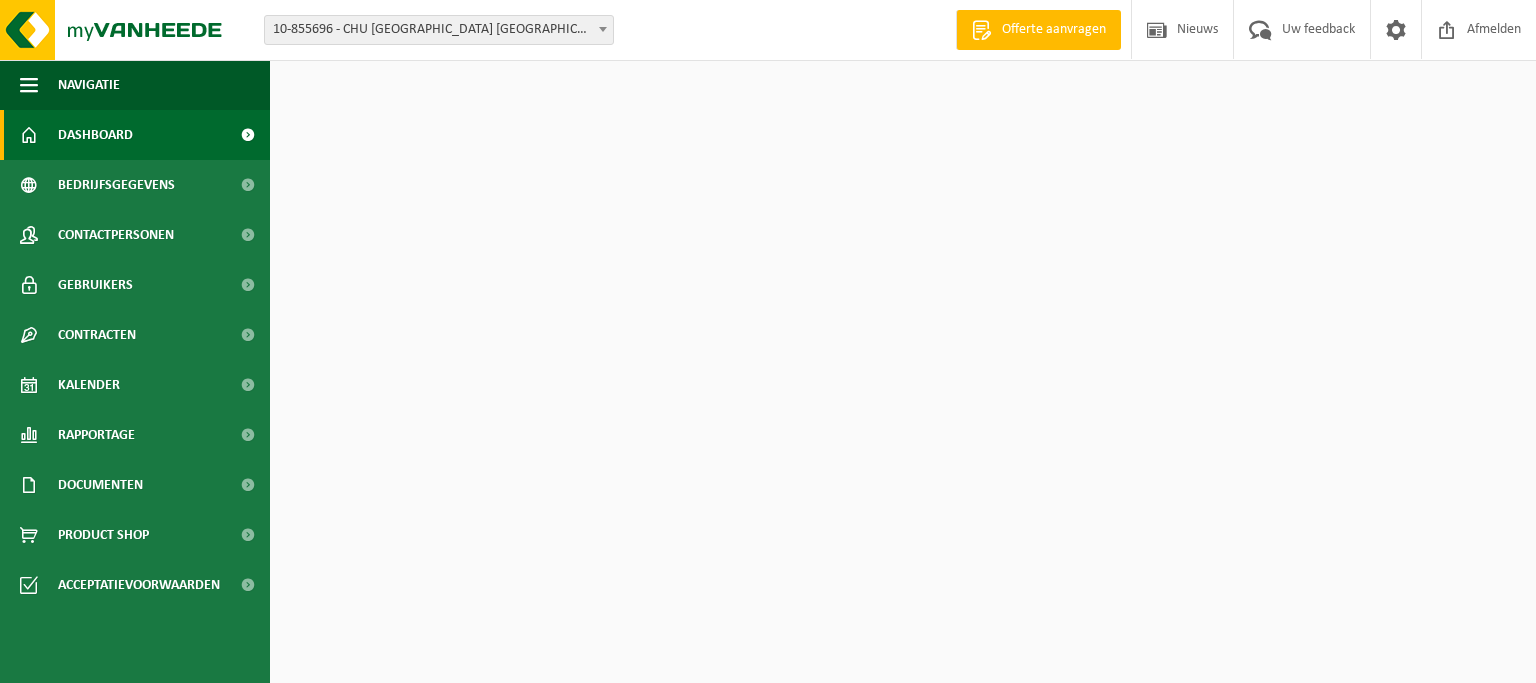 scroll, scrollTop: 0, scrollLeft: 0, axis: both 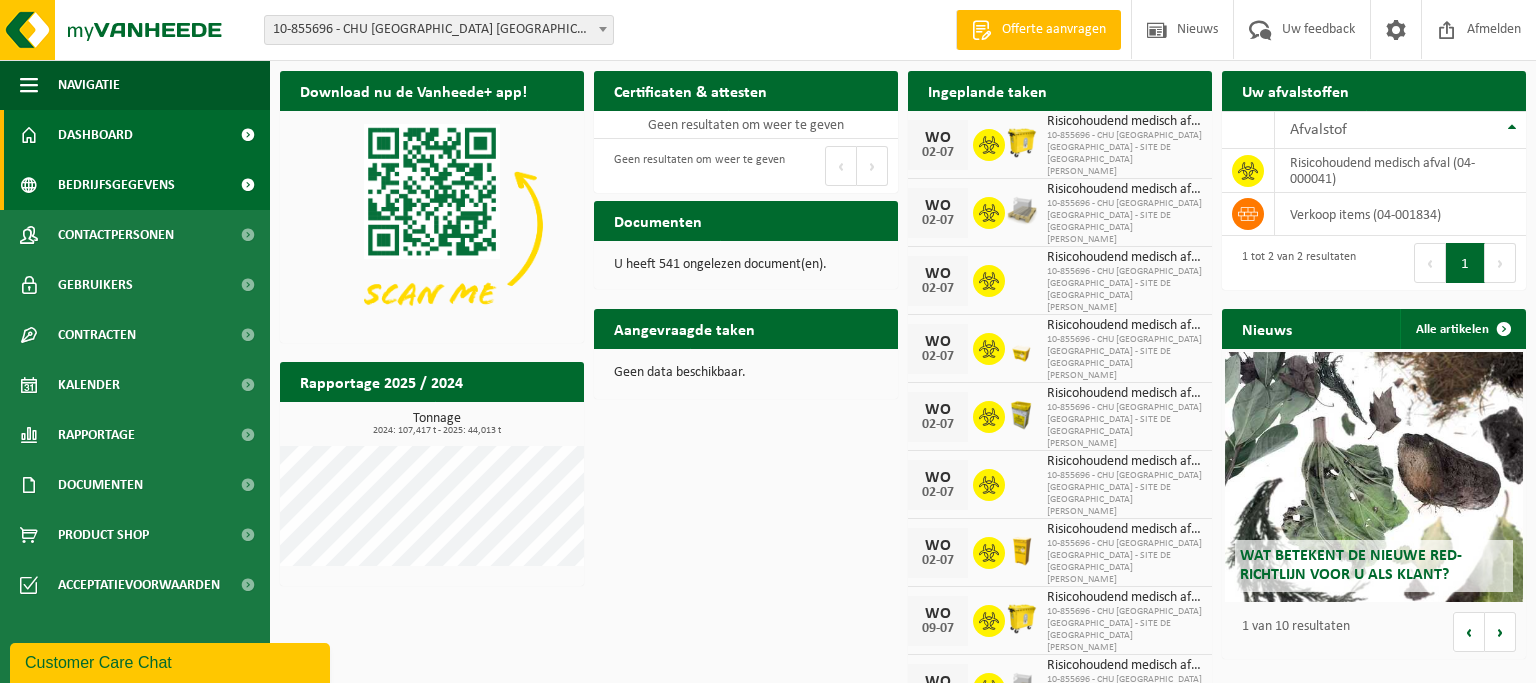 click on "Bedrijfsgegevens" at bounding box center (116, 185) 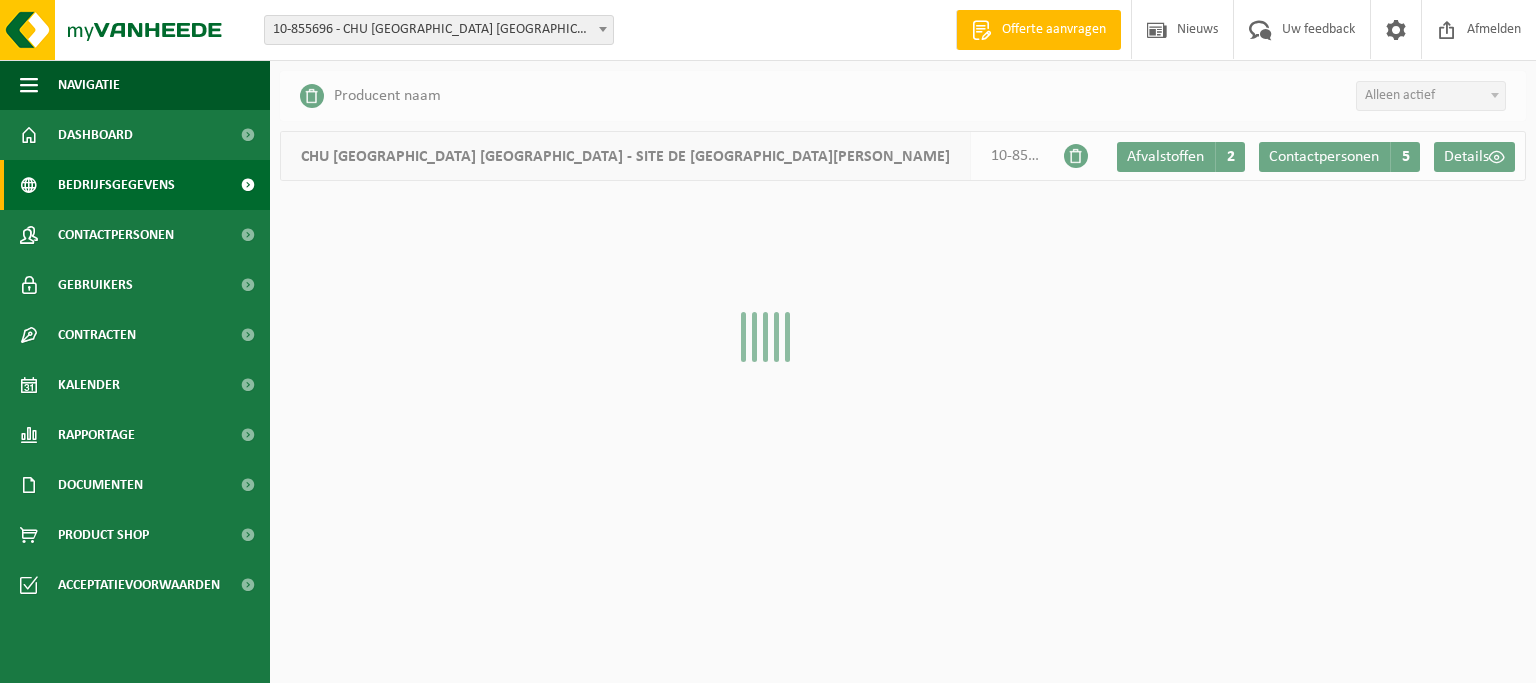 scroll, scrollTop: 0, scrollLeft: 0, axis: both 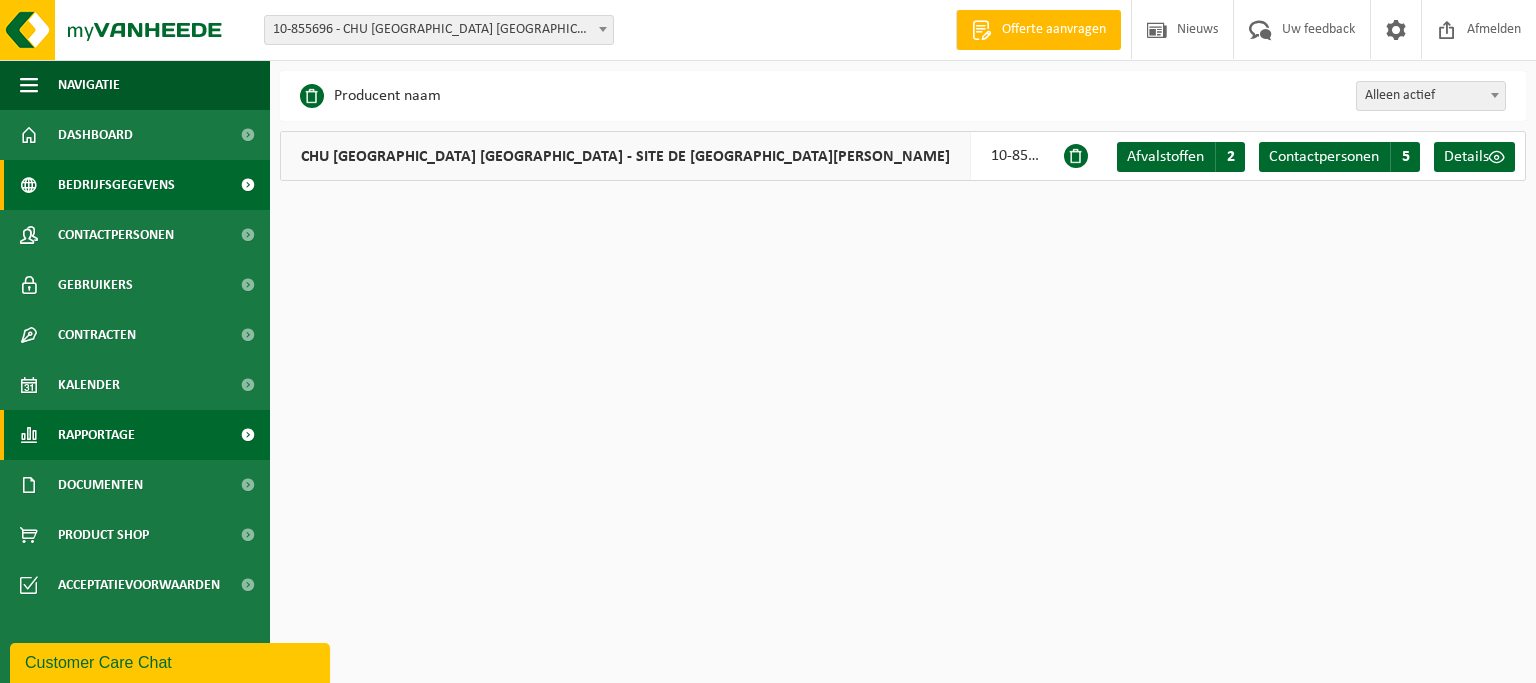 click on "Rapportage" at bounding box center (96, 435) 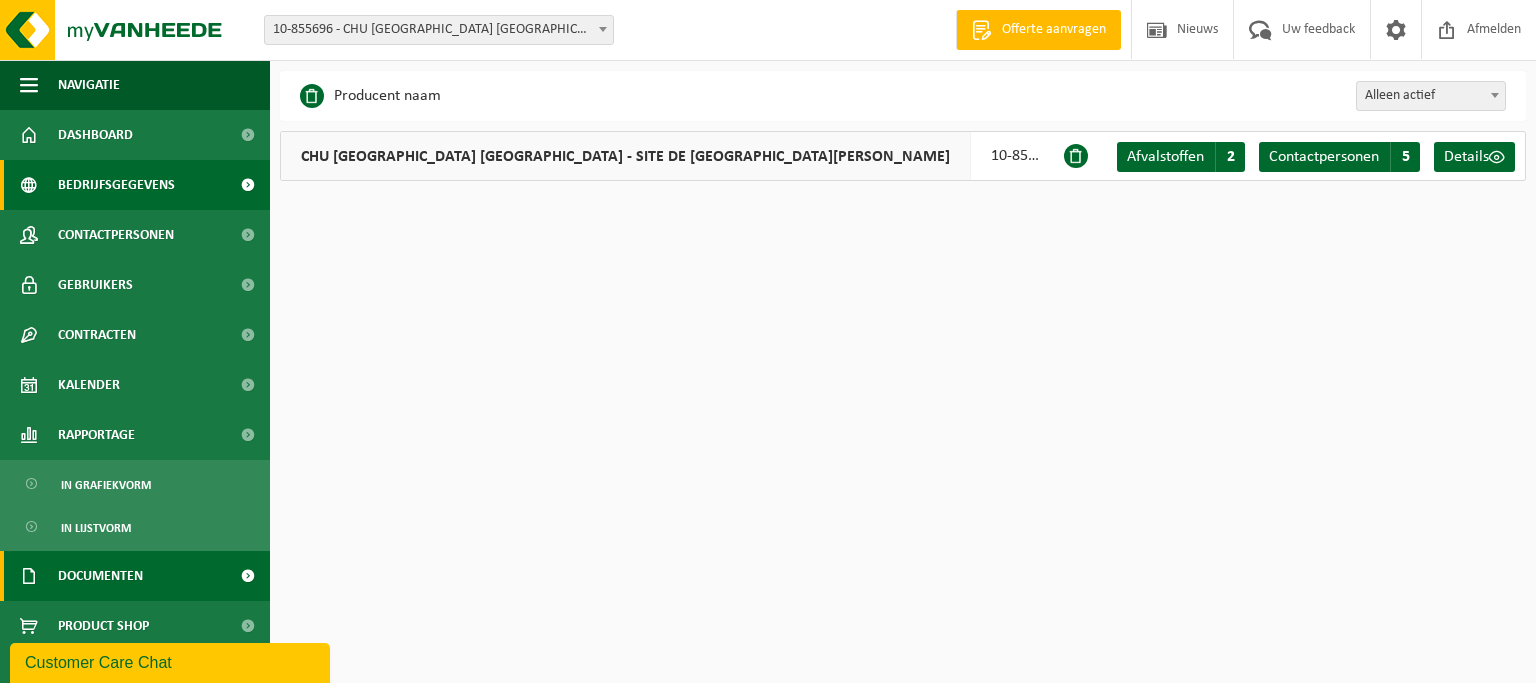 click on "Documenten" at bounding box center [100, 576] 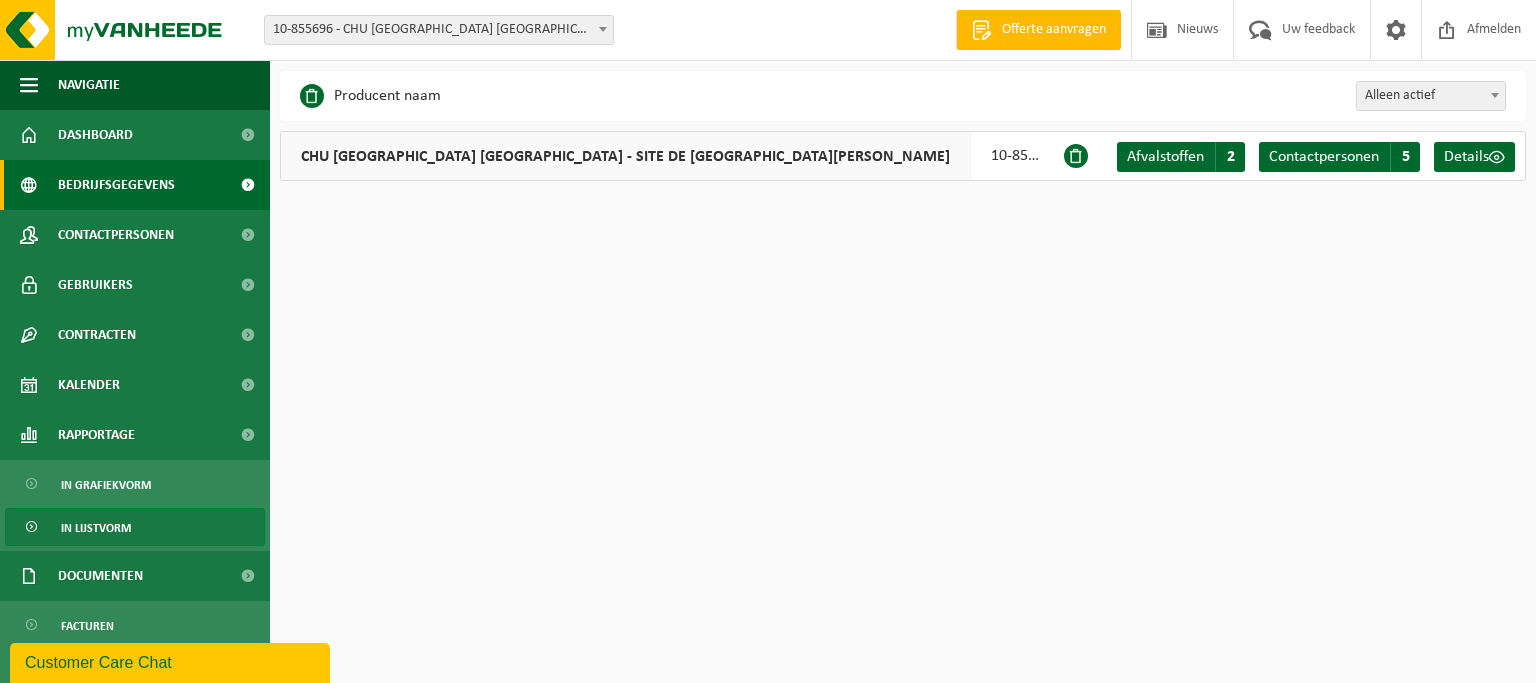 scroll, scrollTop: 108, scrollLeft: 0, axis: vertical 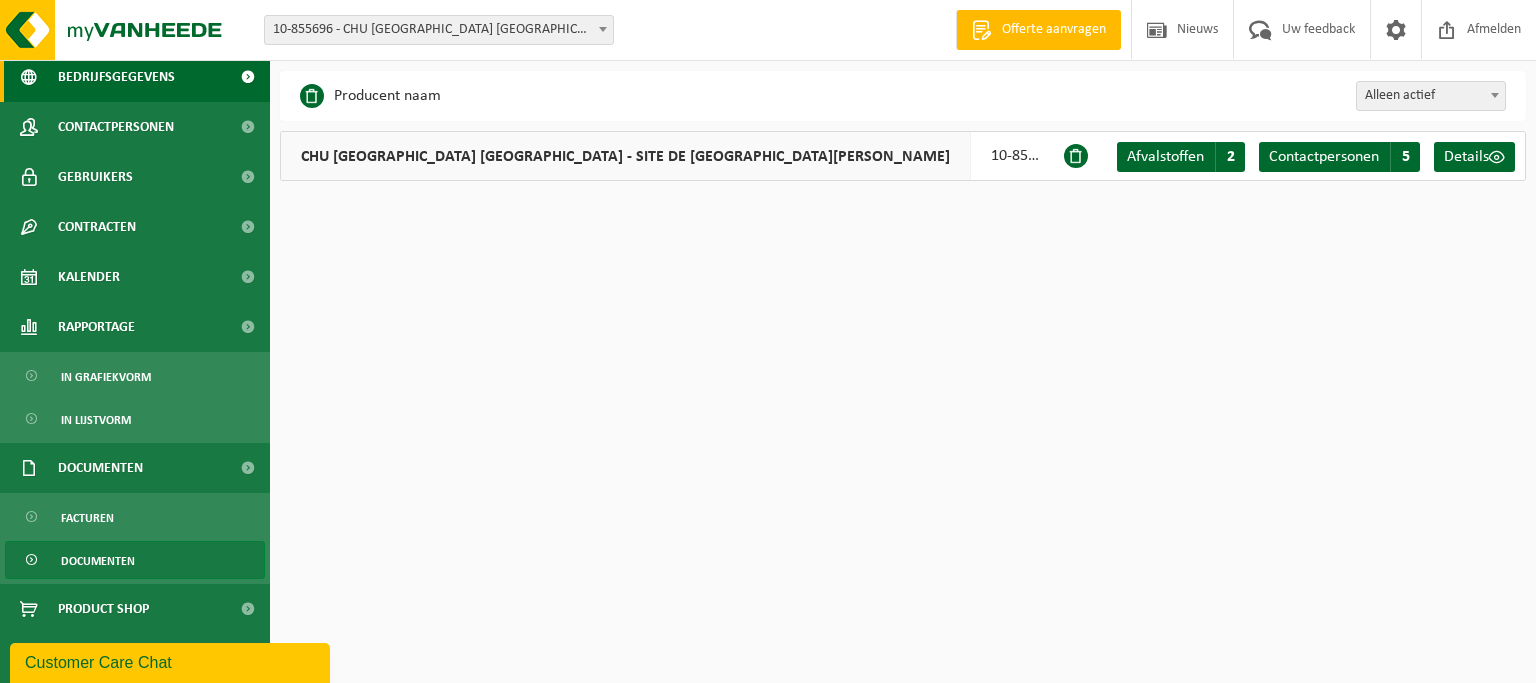 click on "Documenten" at bounding box center (98, 561) 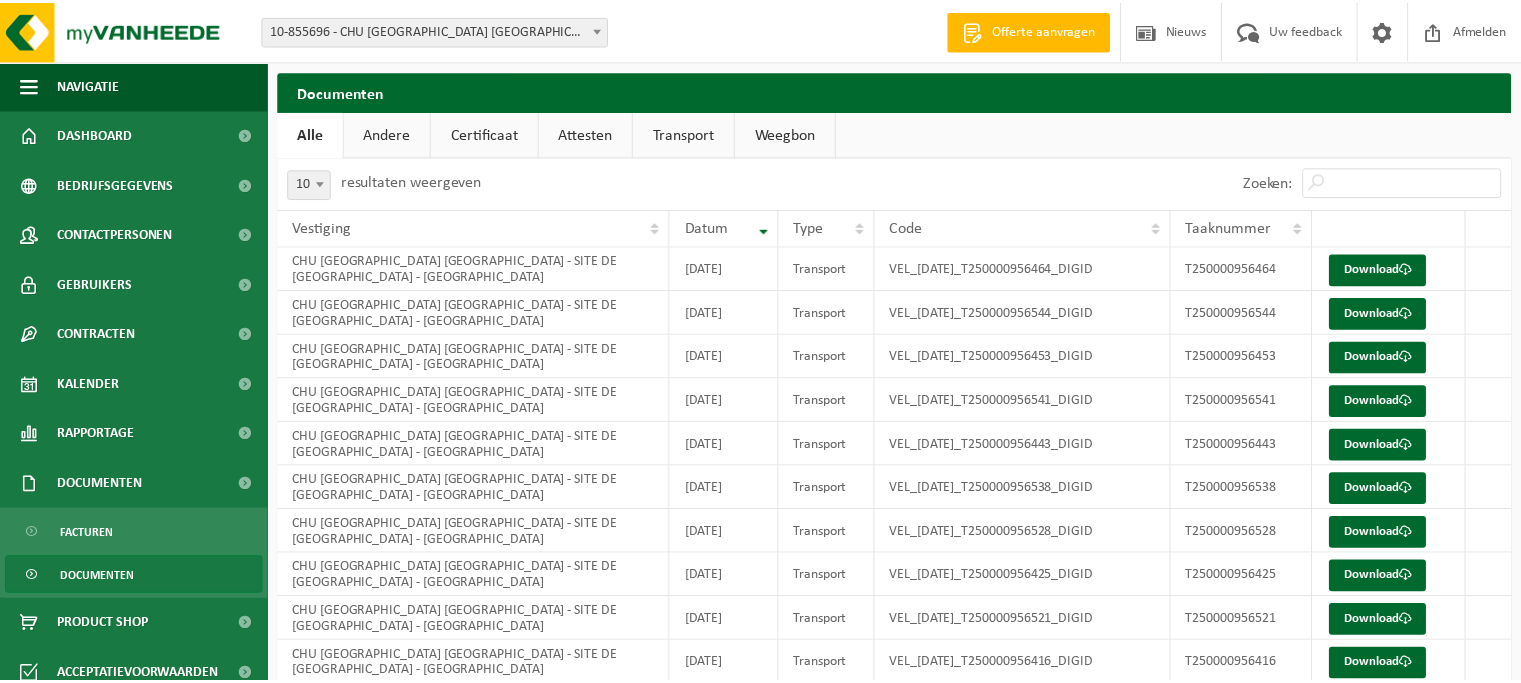 scroll, scrollTop: 0, scrollLeft: 0, axis: both 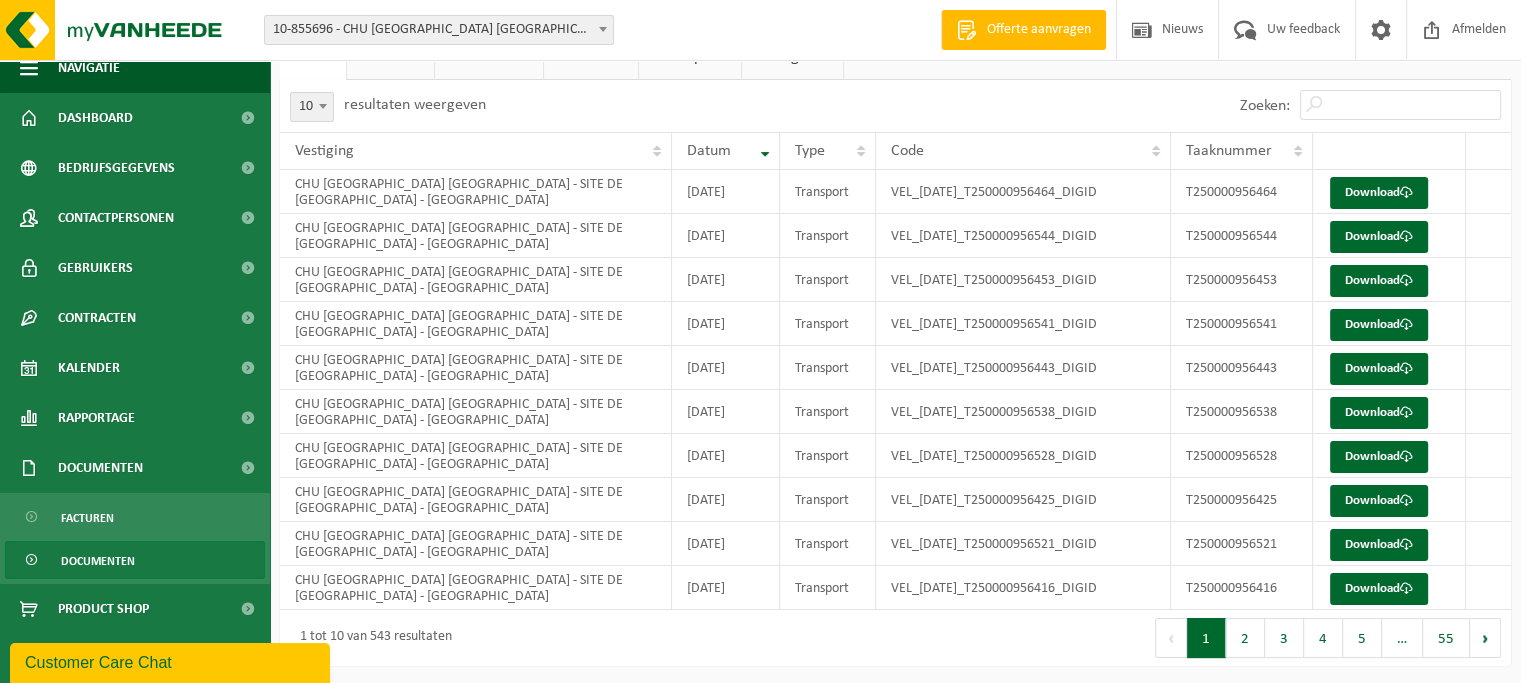 click at bounding box center [603, 29] 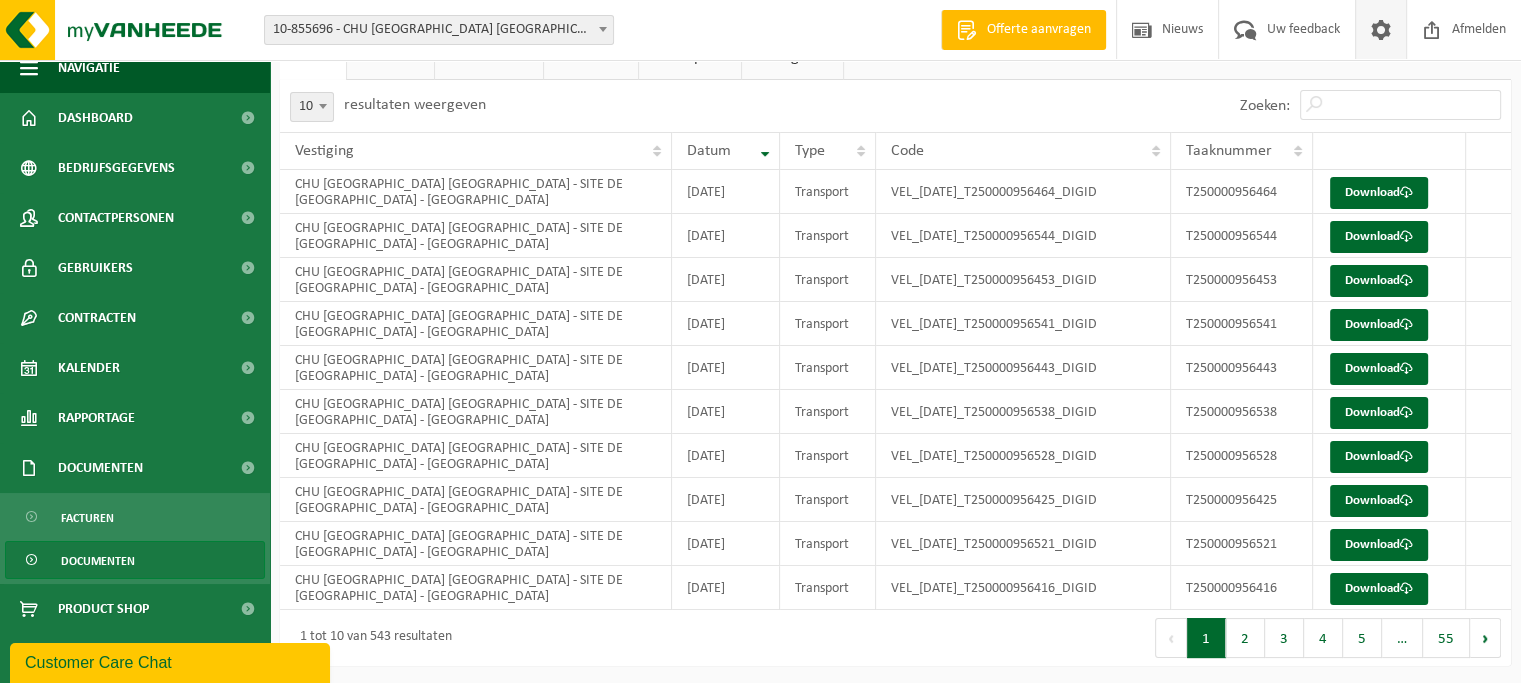 click at bounding box center (1381, 29) 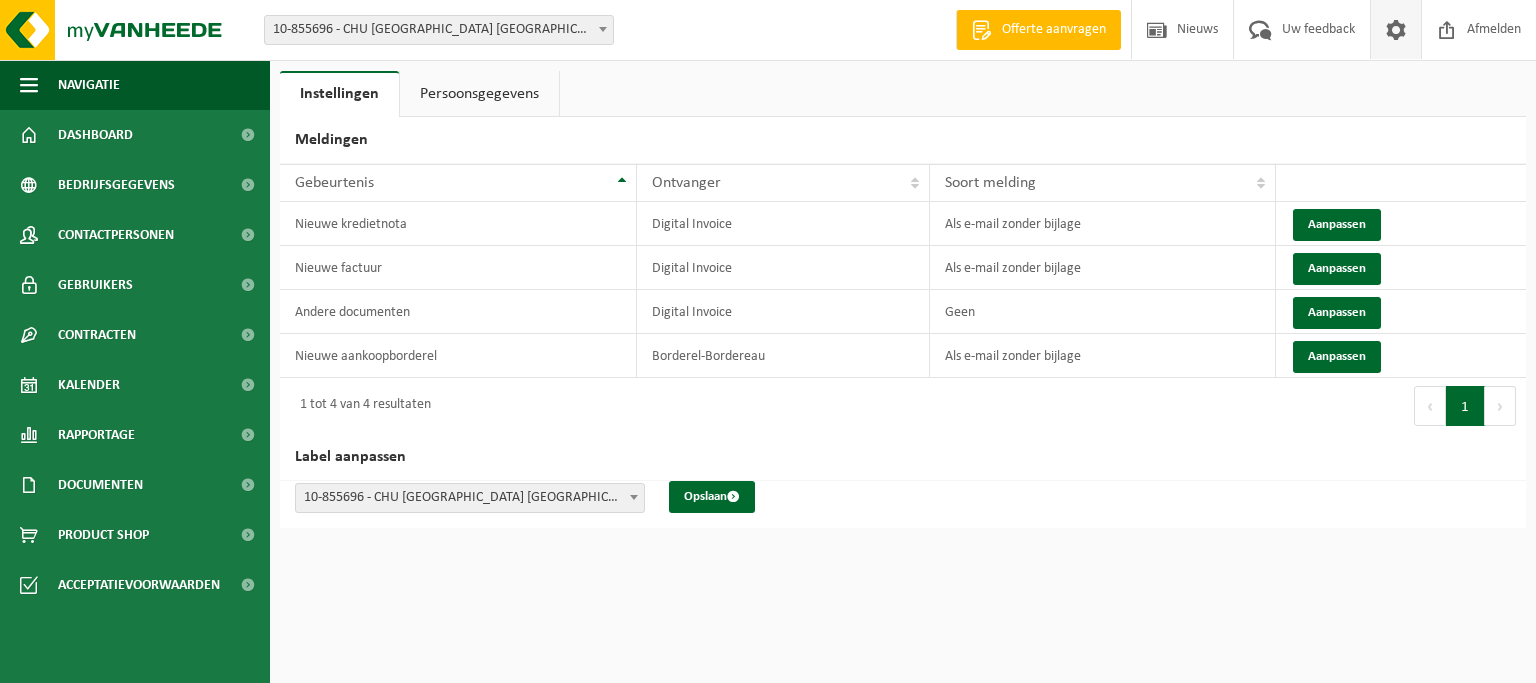 scroll, scrollTop: 0, scrollLeft: 0, axis: both 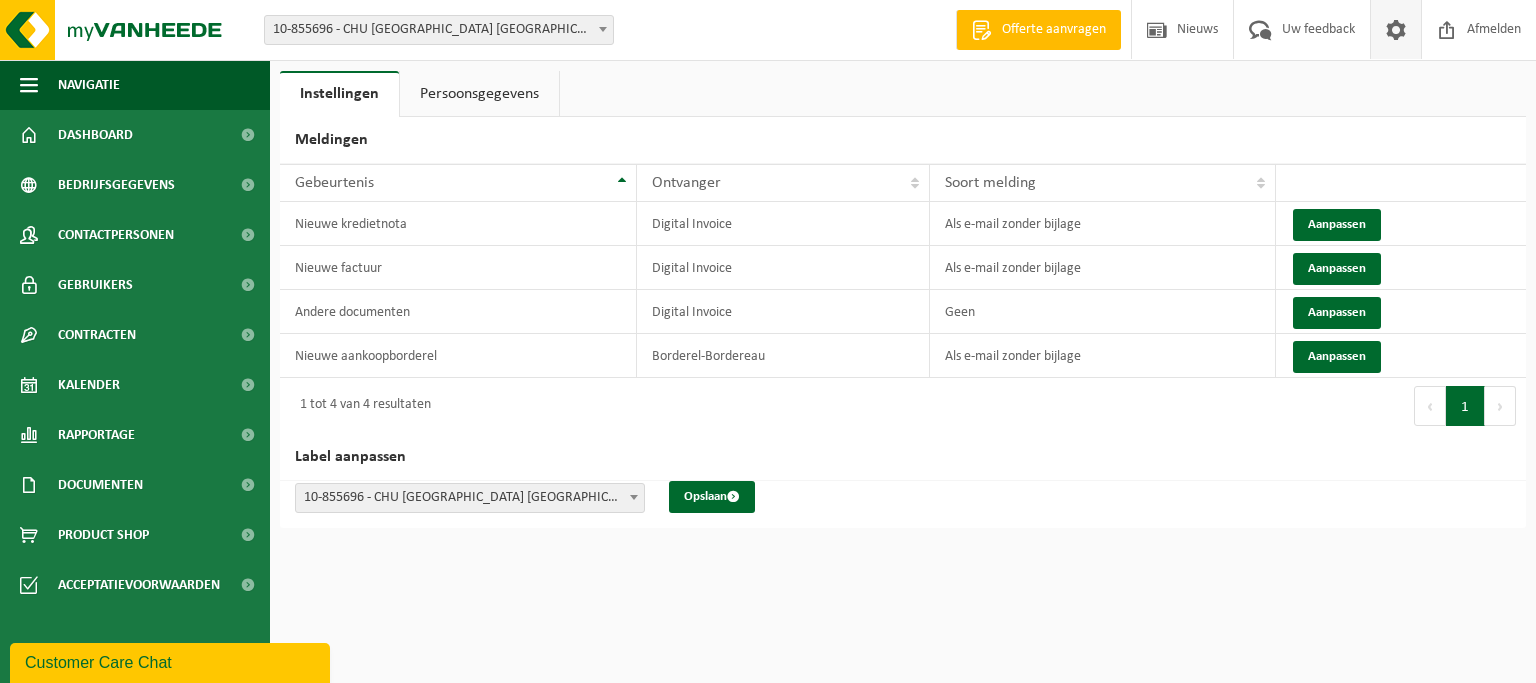 click on "Persoonsgegevens" at bounding box center [479, 94] 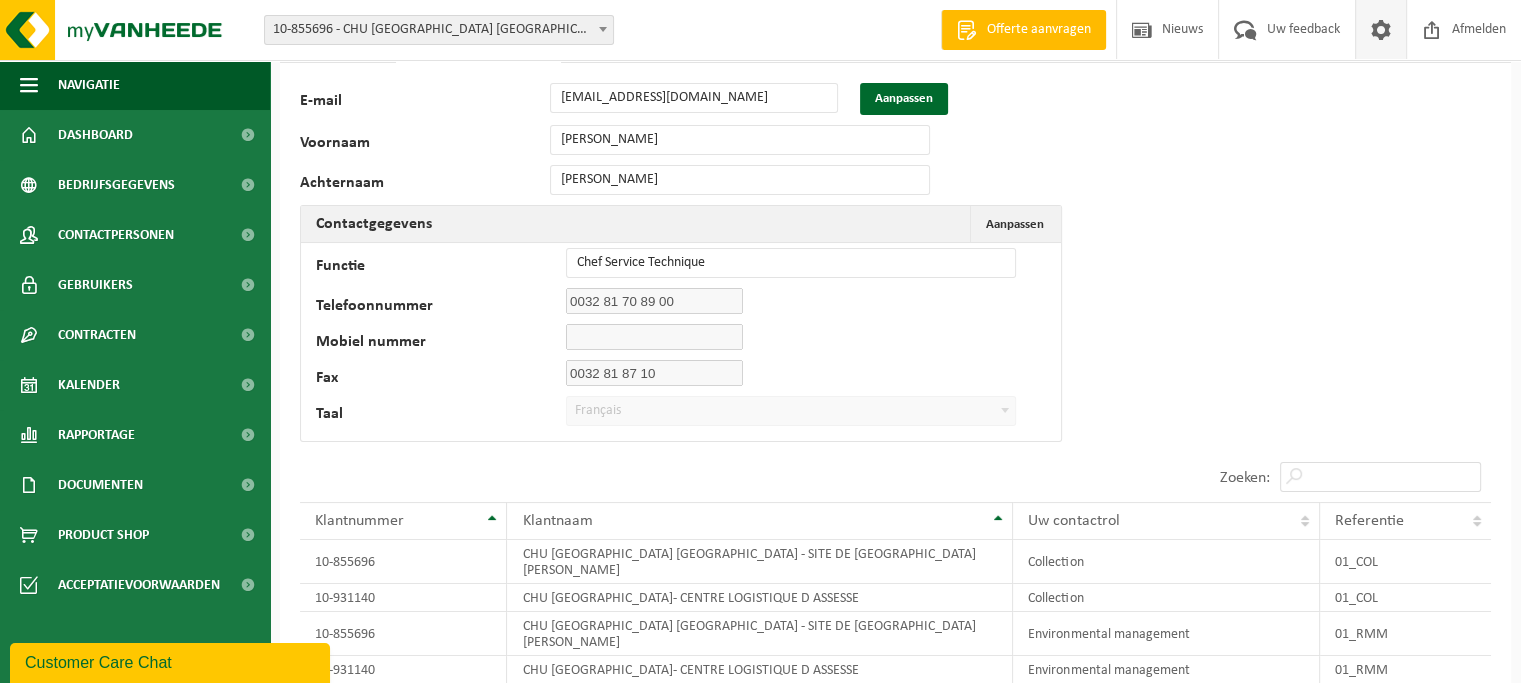 scroll, scrollTop: 0, scrollLeft: 0, axis: both 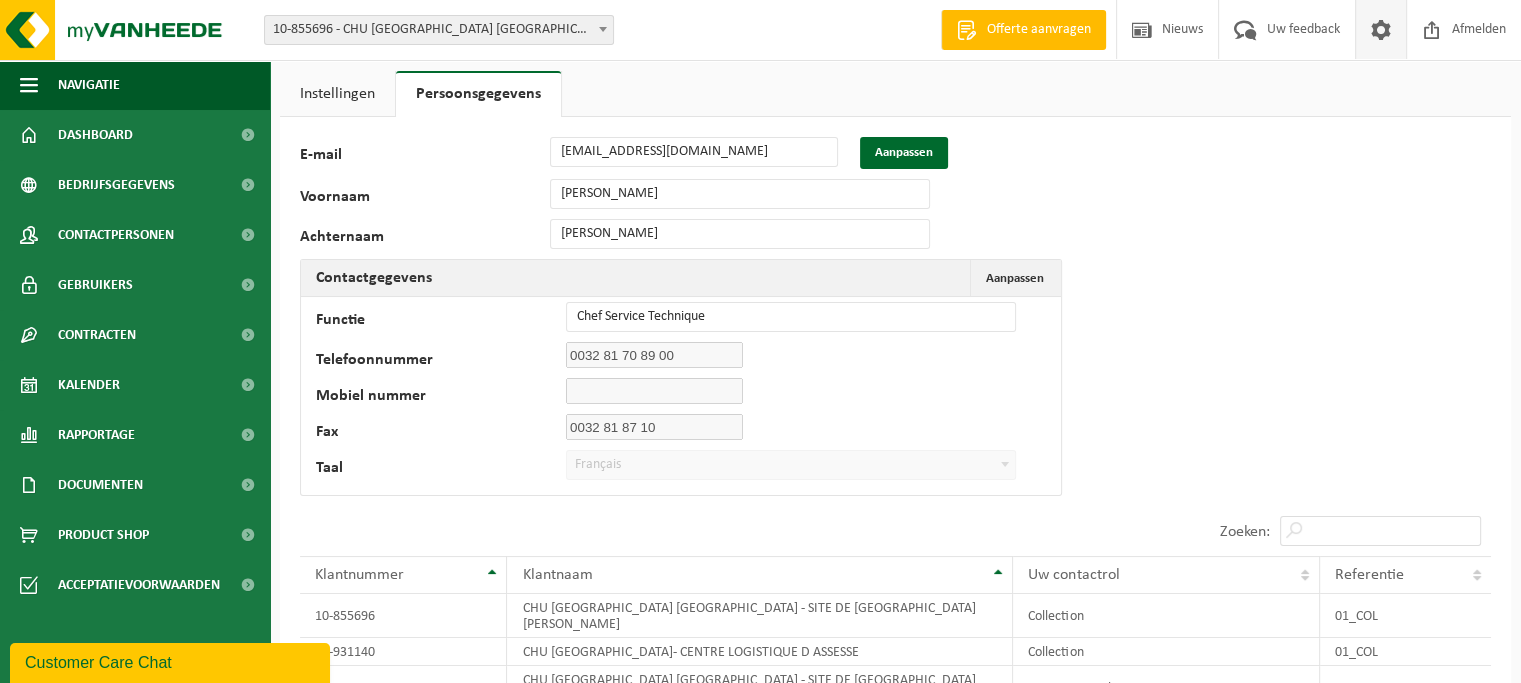 click on "Français" at bounding box center [791, 465] 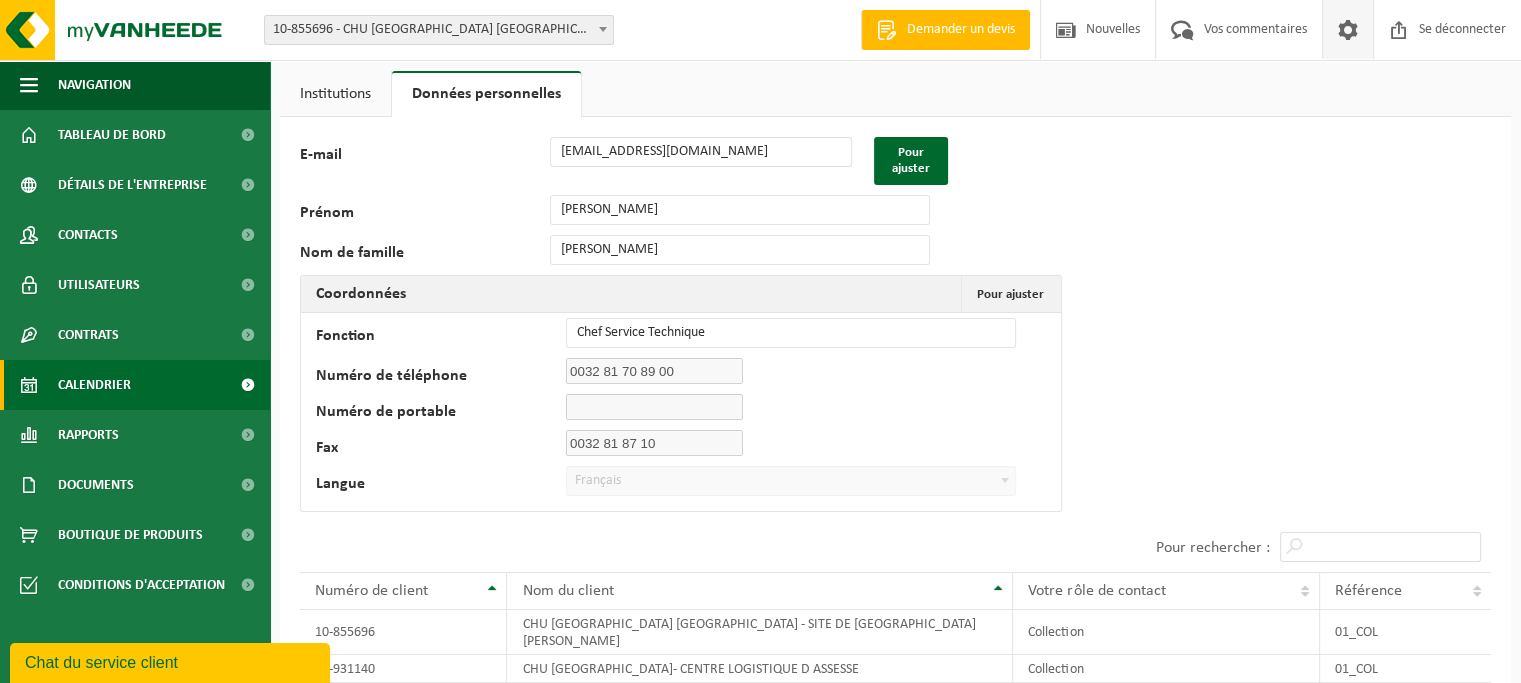 click on "Calendrier" at bounding box center (94, 385) 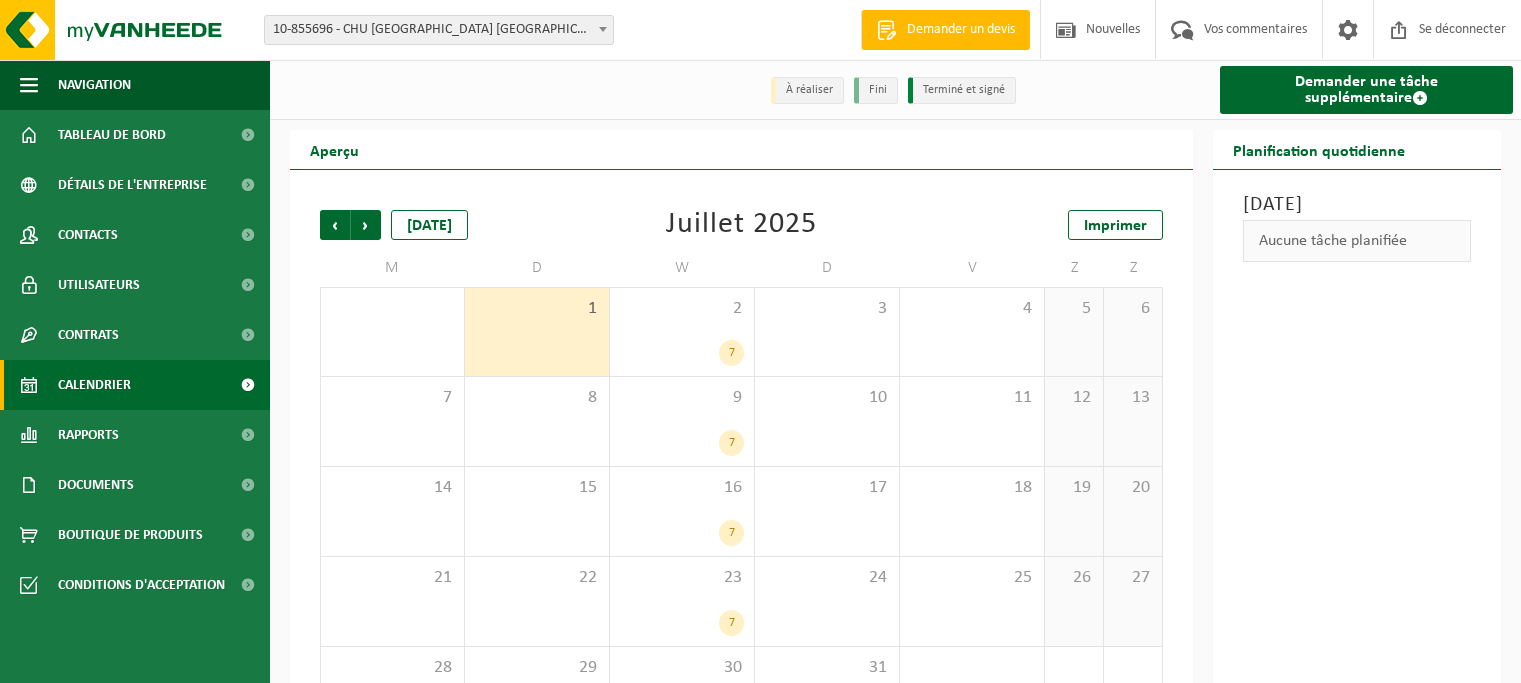 scroll, scrollTop: 0, scrollLeft: 0, axis: both 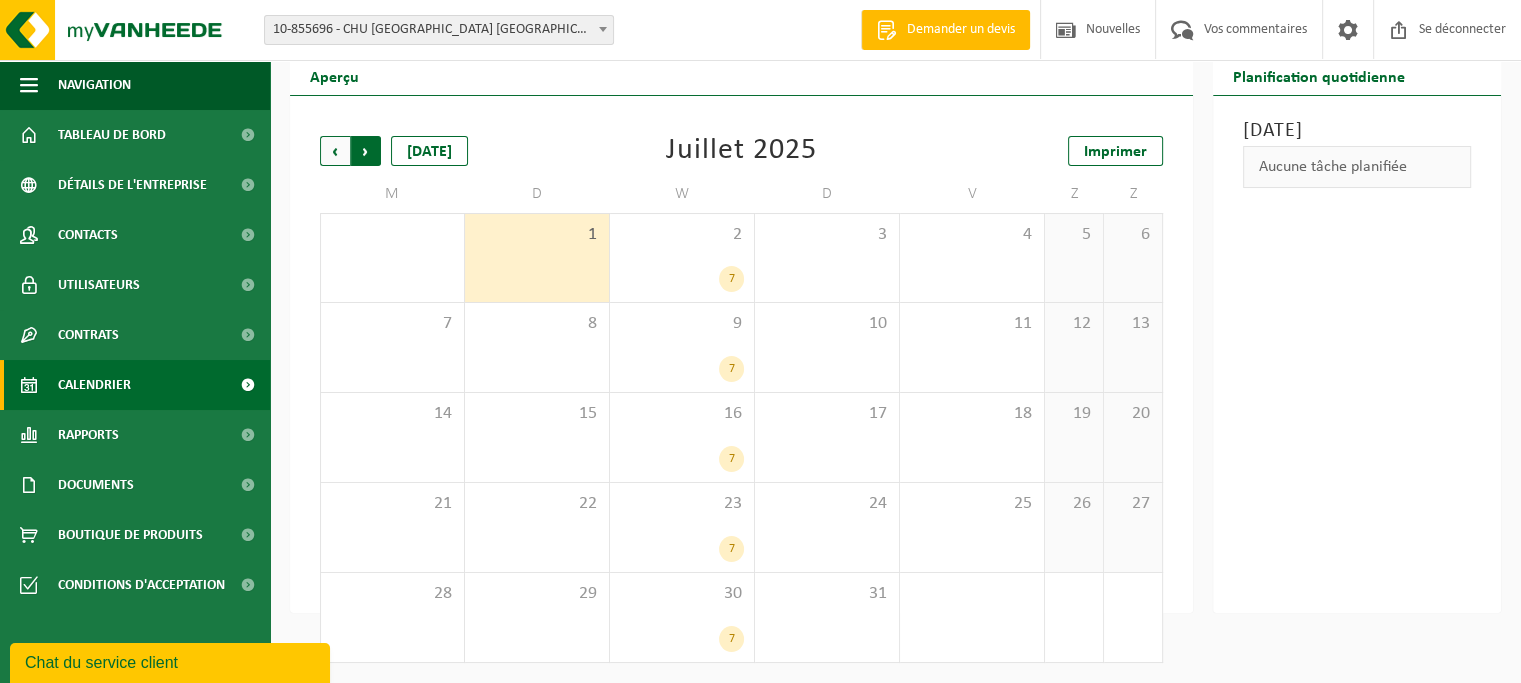 click on "Précédent" at bounding box center [335, 151] 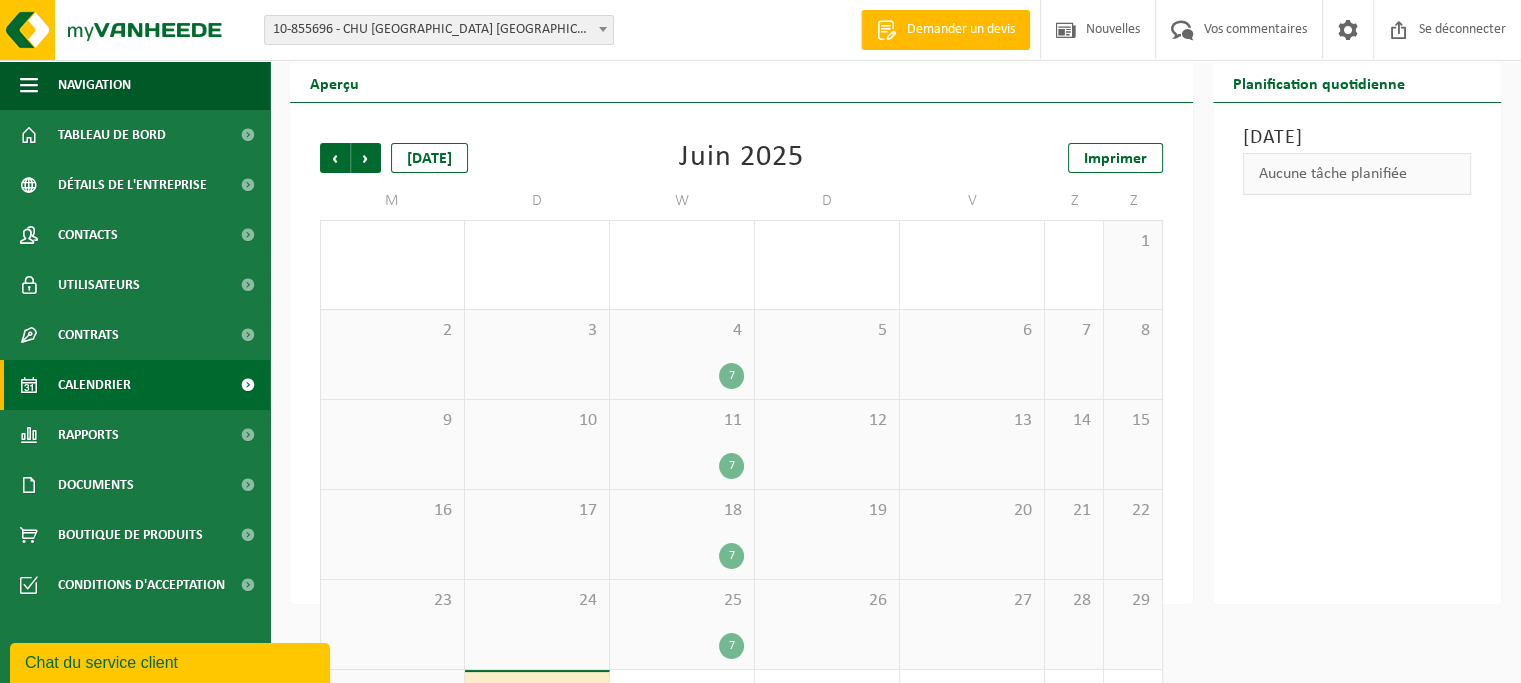 scroll, scrollTop: 0, scrollLeft: 0, axis: both 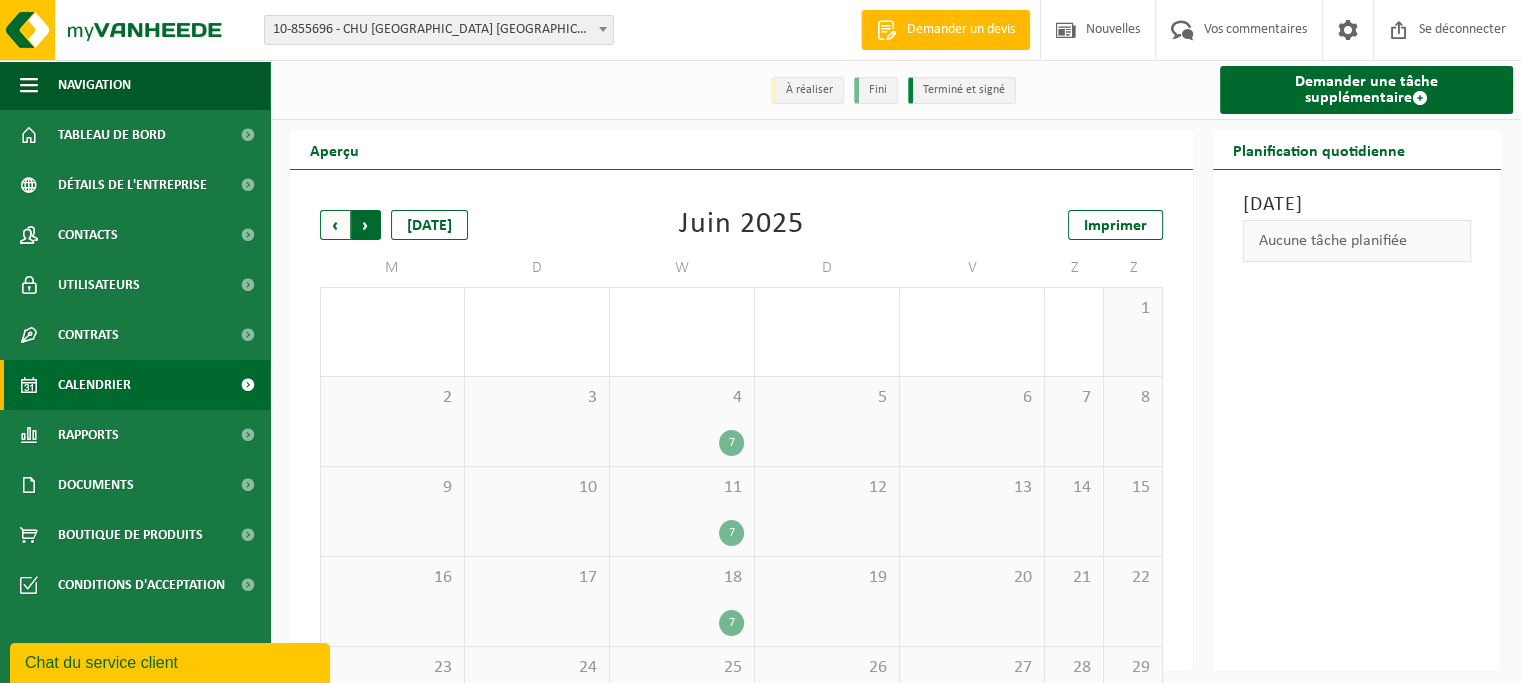 click on "Précédent" at bounding box center [335, 225] 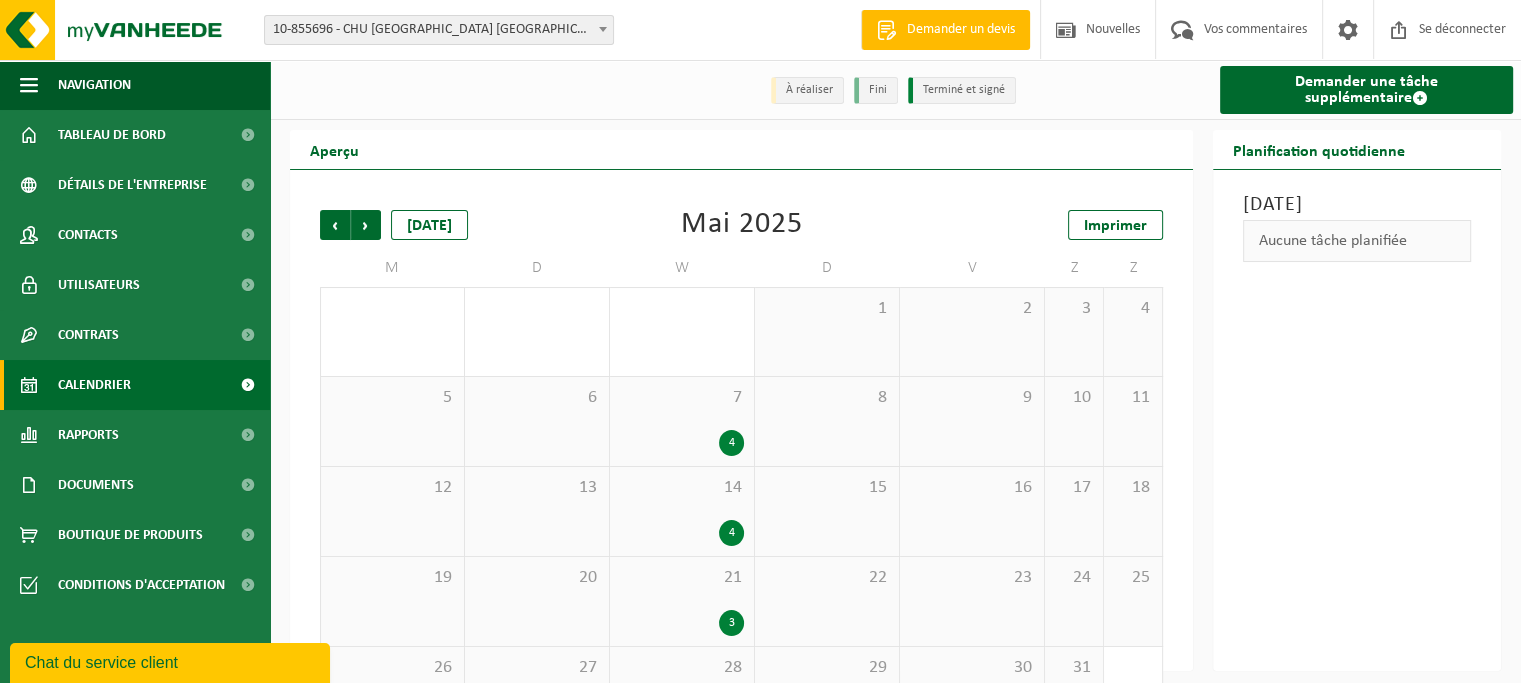 scroll, scrollTop: 77, scrollLeft: 0, axis: vertical 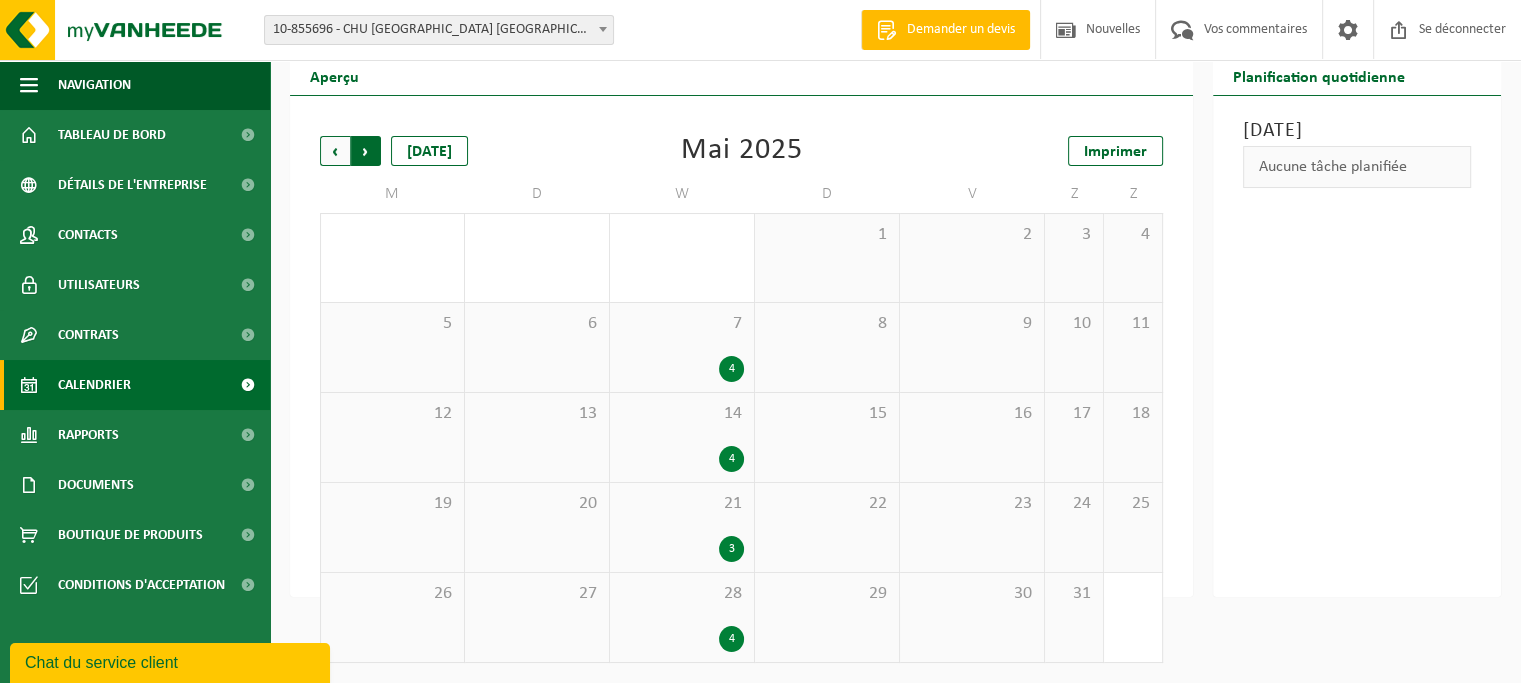 click on "Précédent" at bounding box center (335, 151) 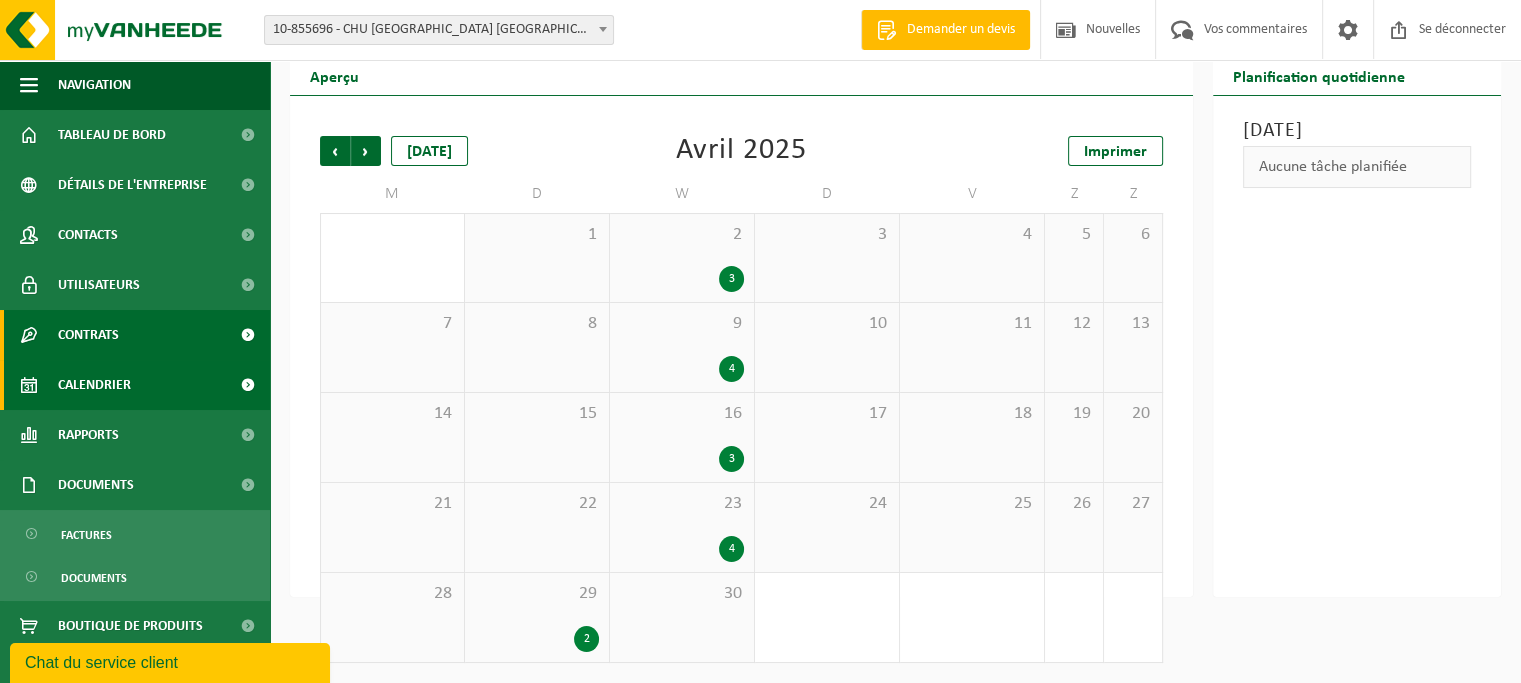 click on "Contrats" at bounding box center (88, 335) 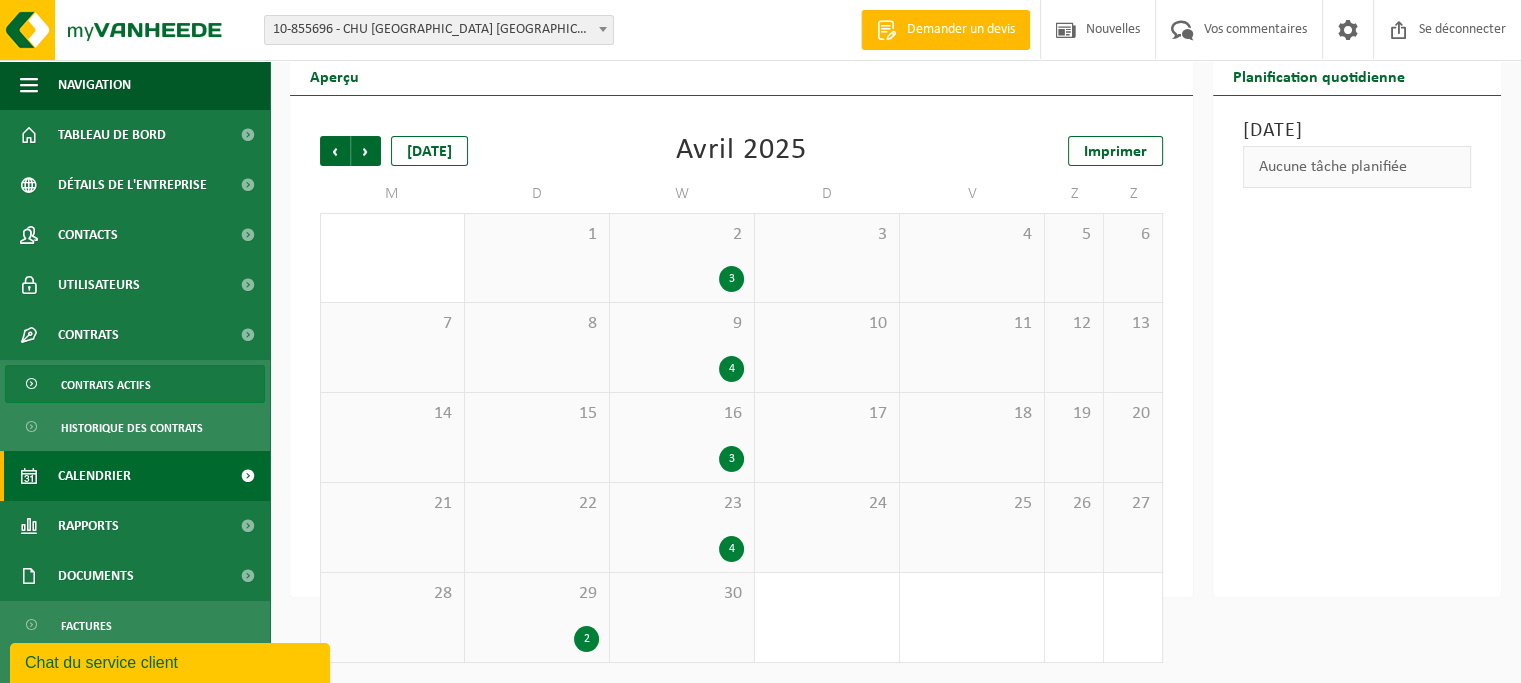 click on "Contrats actifs" at bounding box center [106, 386] 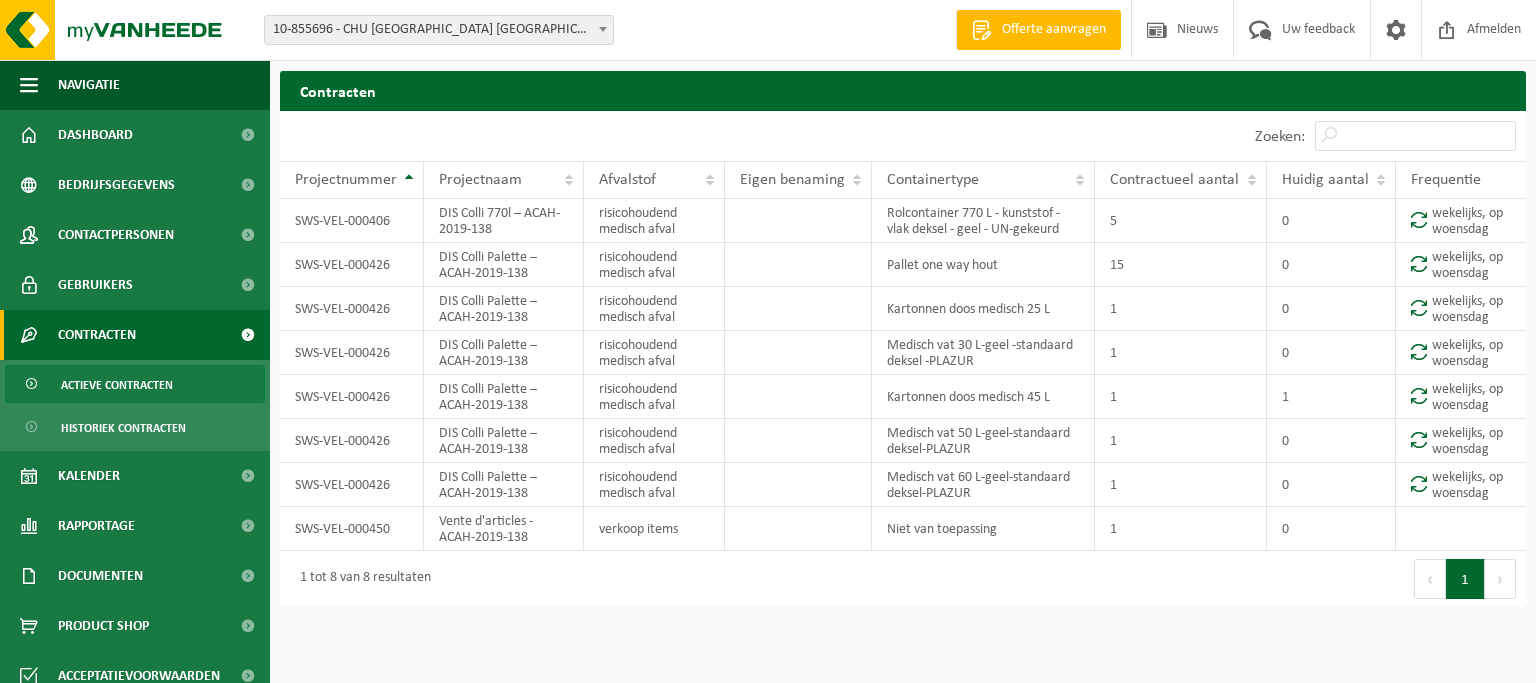 scroll, scrollTop: 0, scrollLeft: 0, axis: both 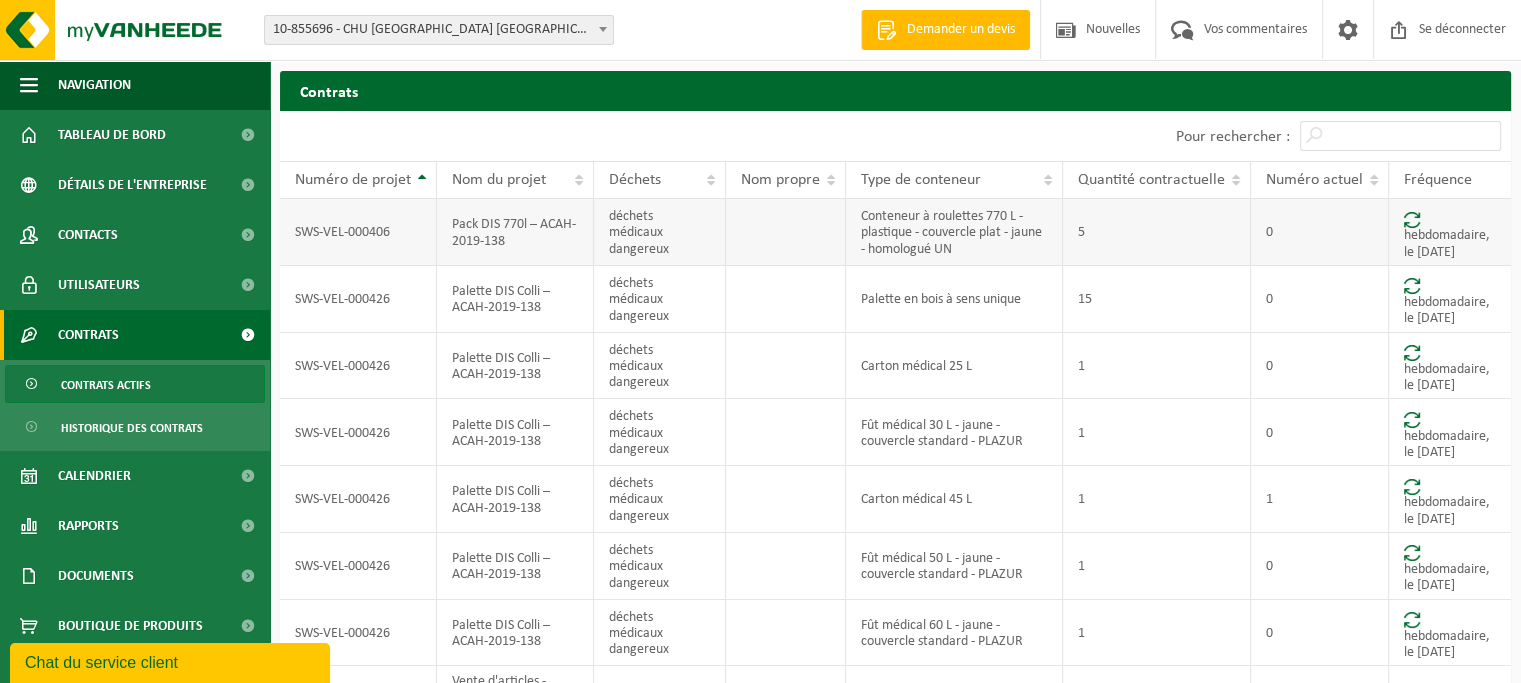 click on "5" at bounding box center [1157, 232] 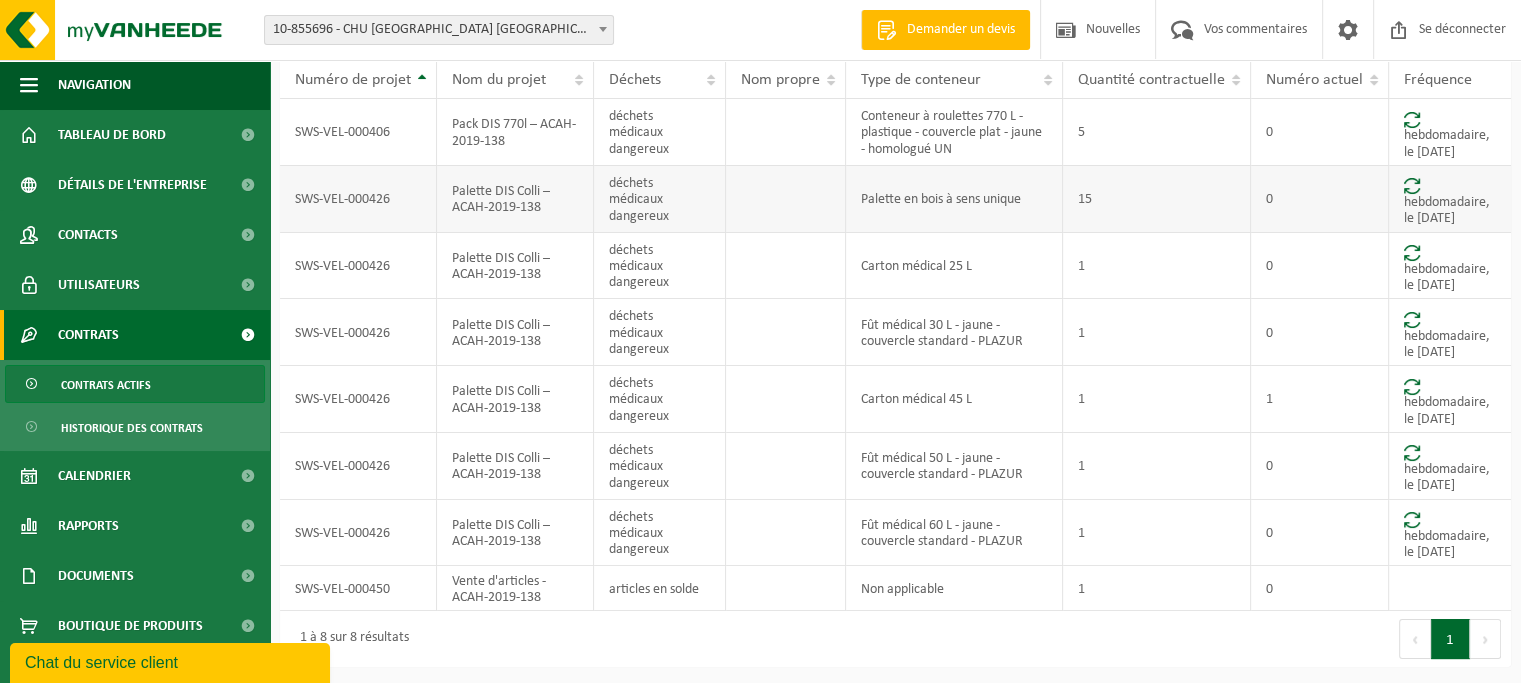 scroll, scrollTop: 132, scrollLeft: 0, axis: vertical 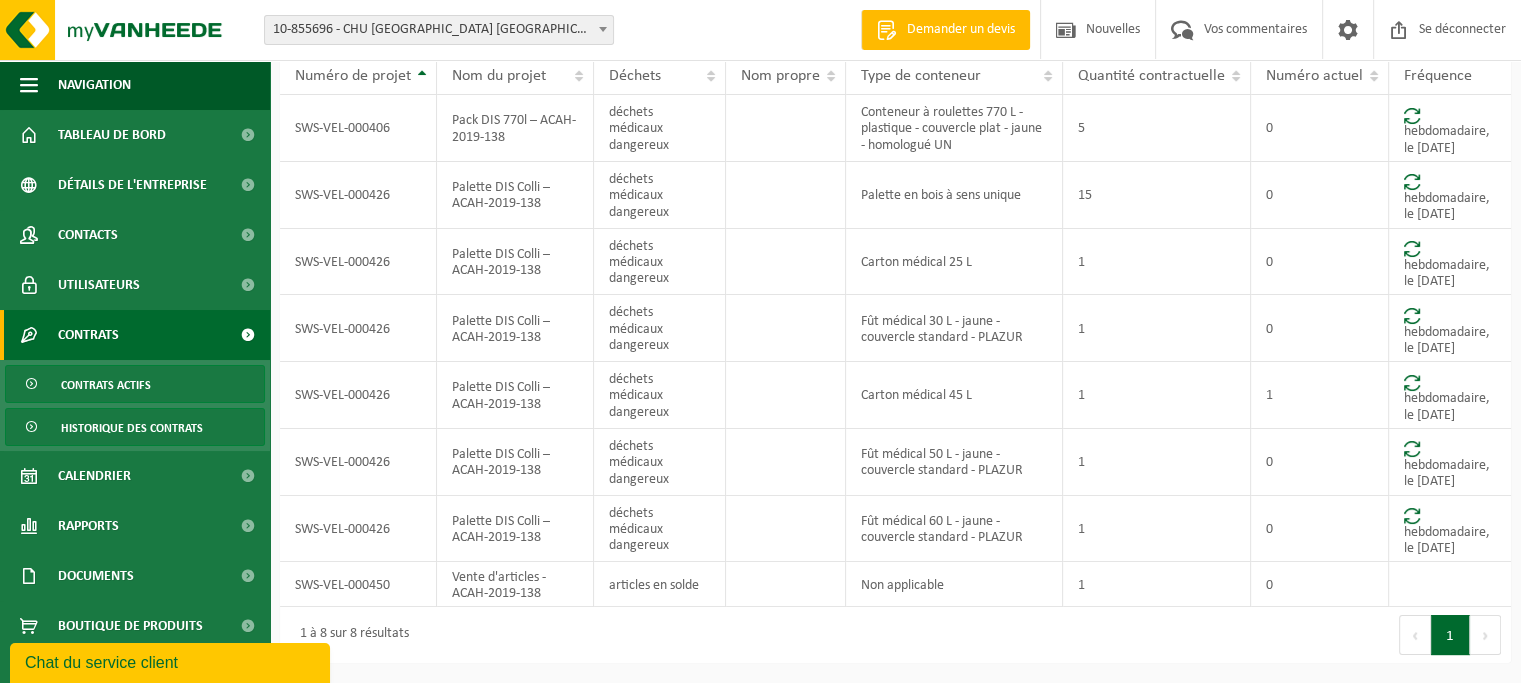 click on "Historique des contrats" at bounding box center (132, 429) 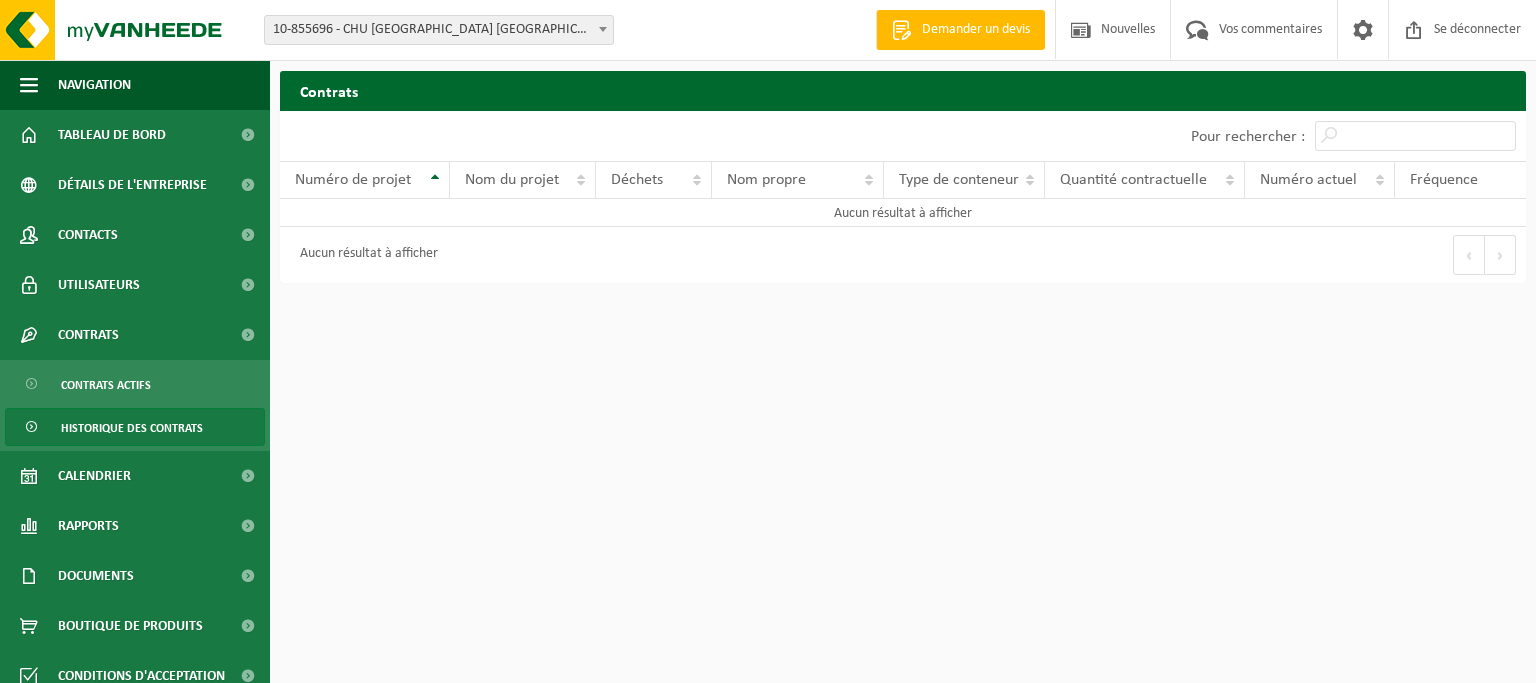 scroll, scrollTop: 0, scrollLeft: 0, axis: both 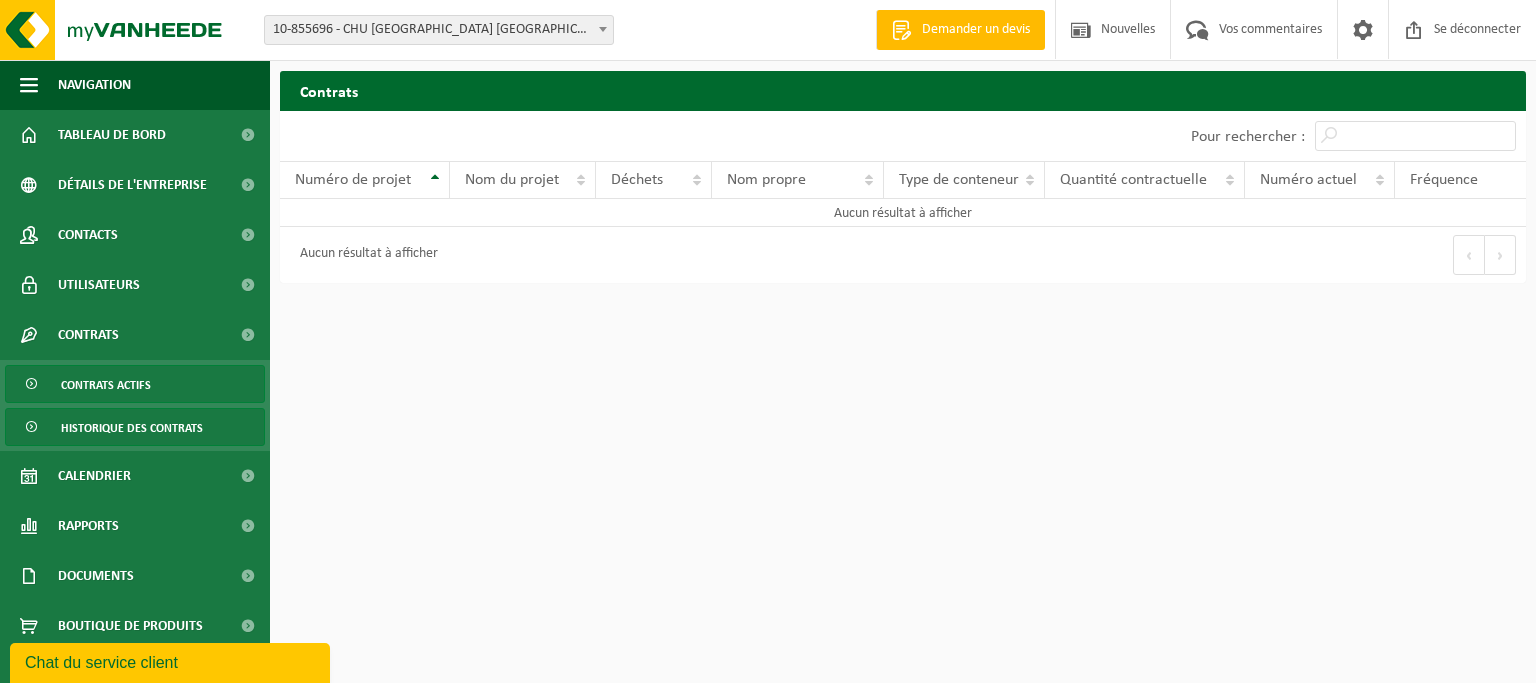 click on "Contrats actifs" at bounding box center [106, 386] 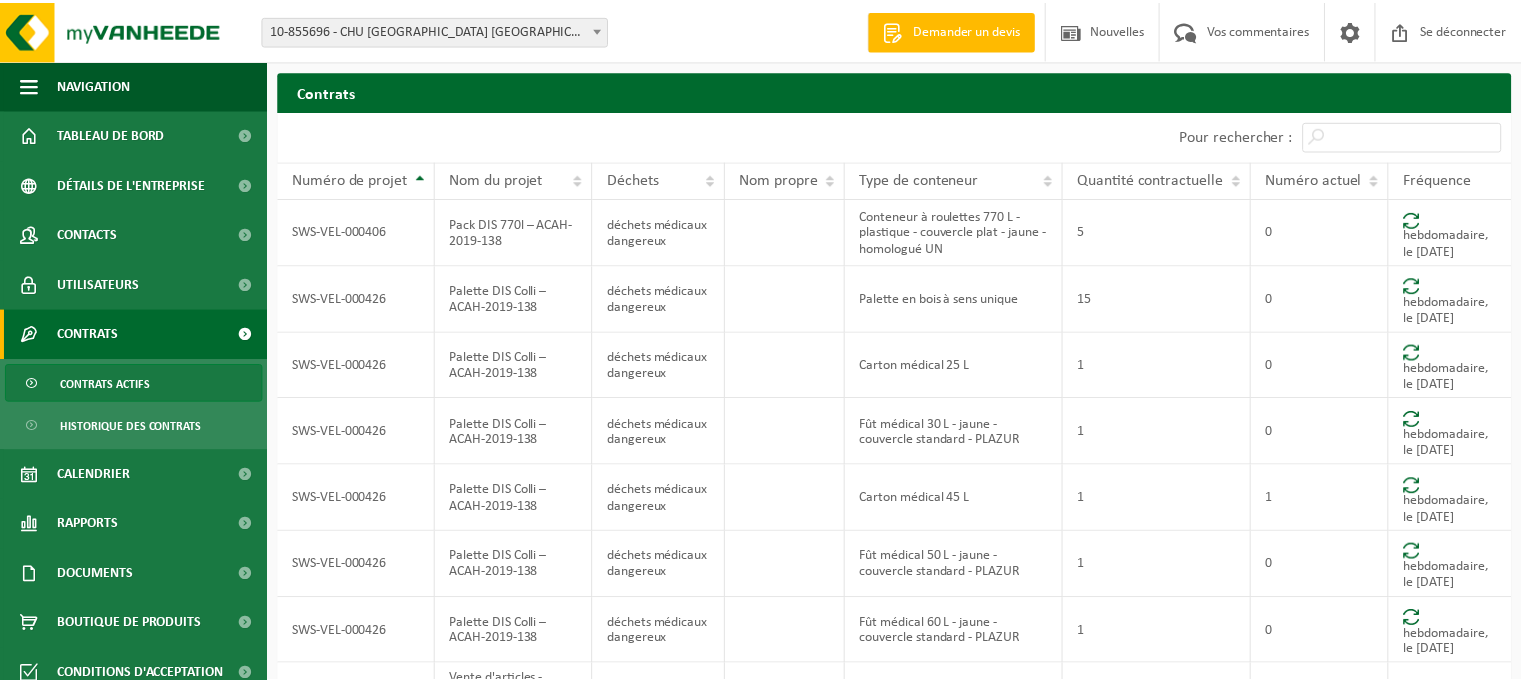 scroll, scrollTop: 0, scrollLeft: 0, axis: both 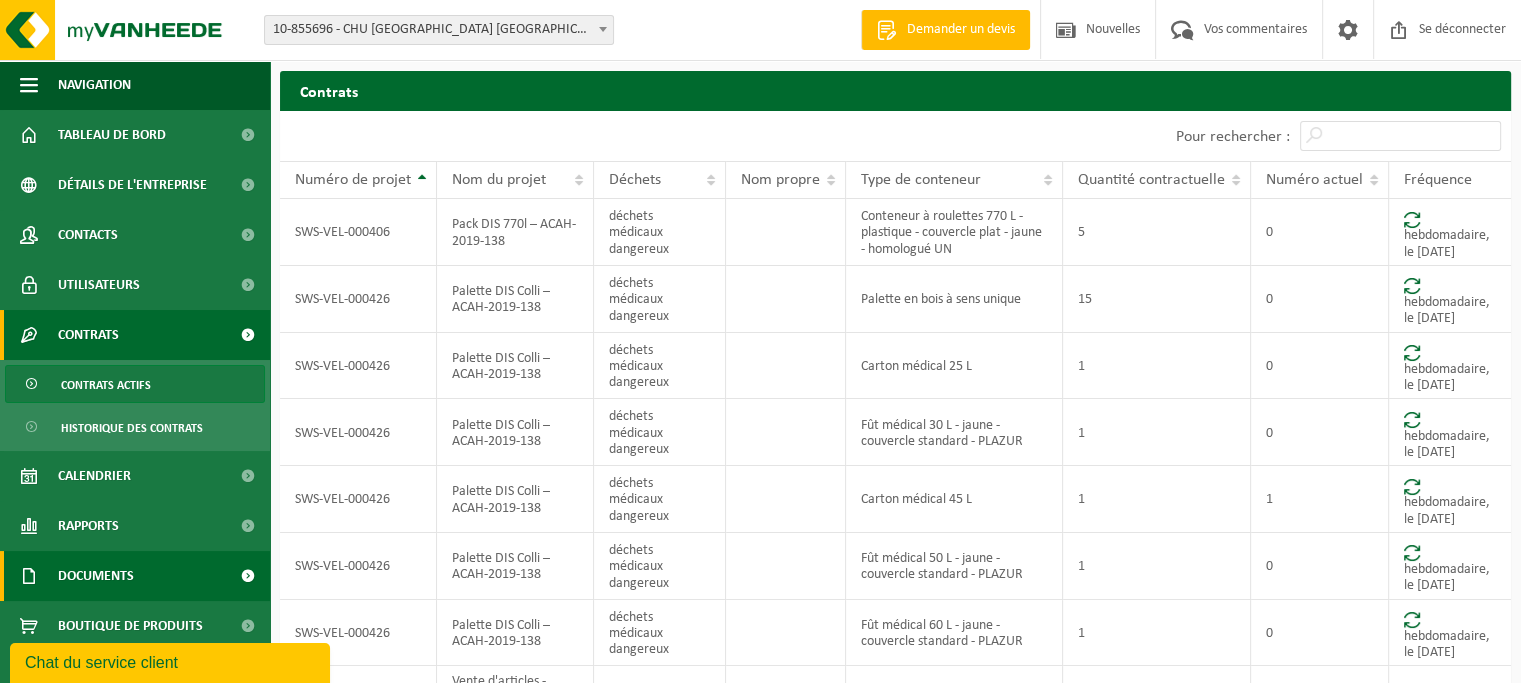click on "Documents" at bounding box center [96, 576] 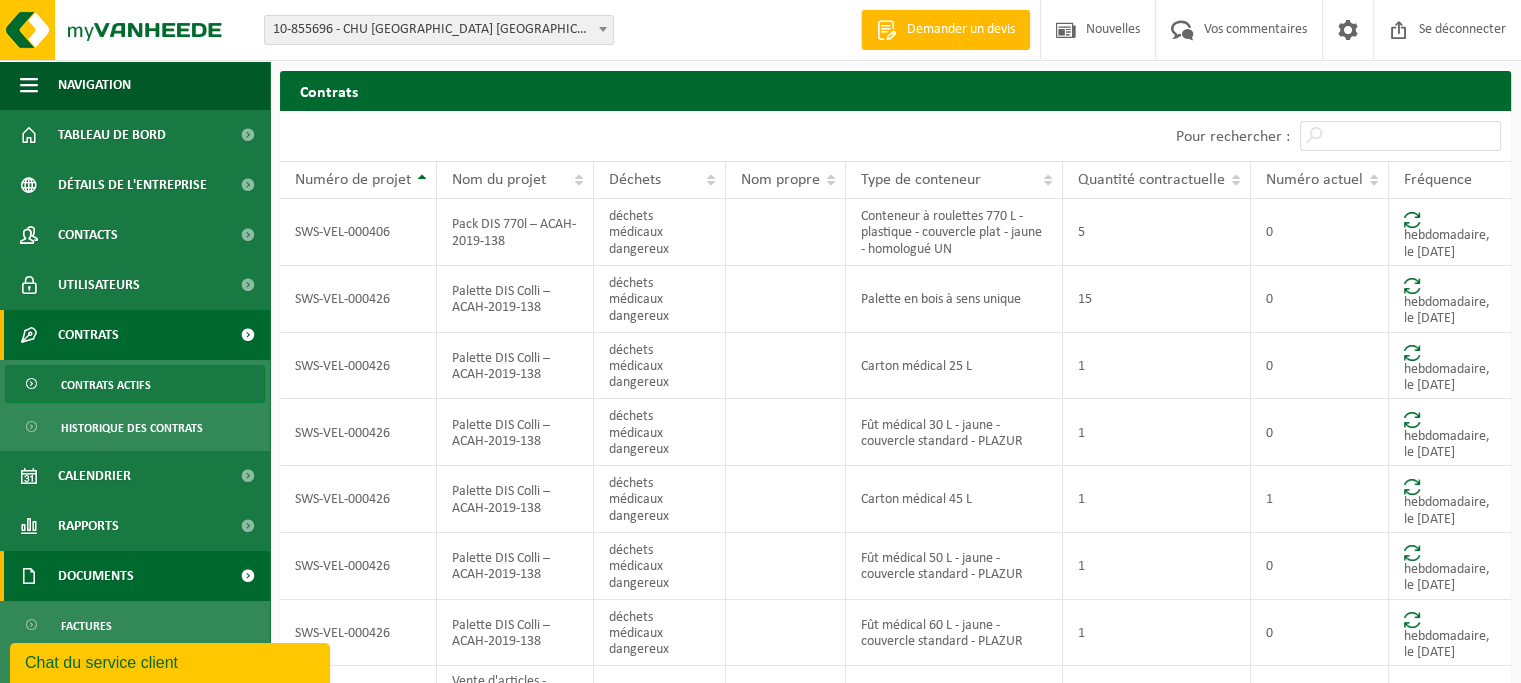 click on "Documents" at bounding box center (96, 576) 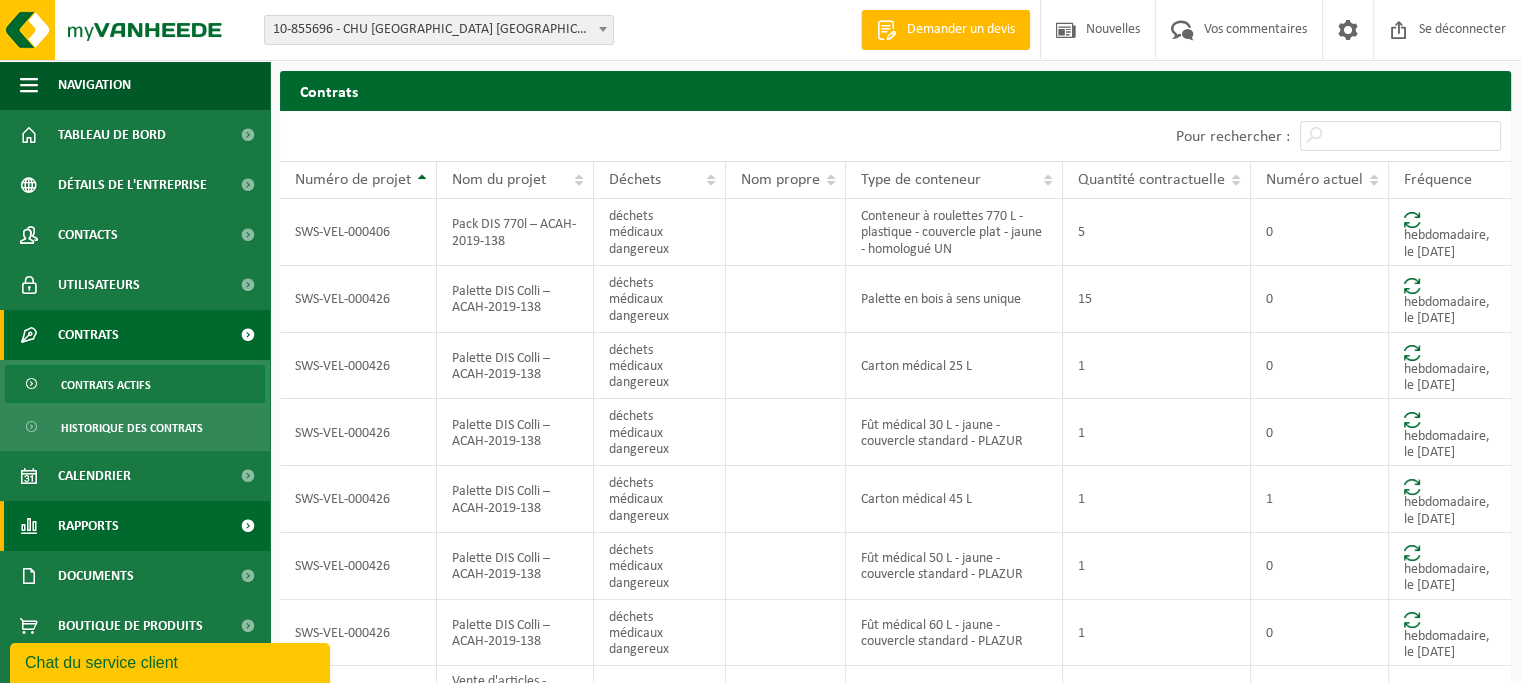 scroll, scrollTop: 17, scrollLeft: 0, axis: vertical 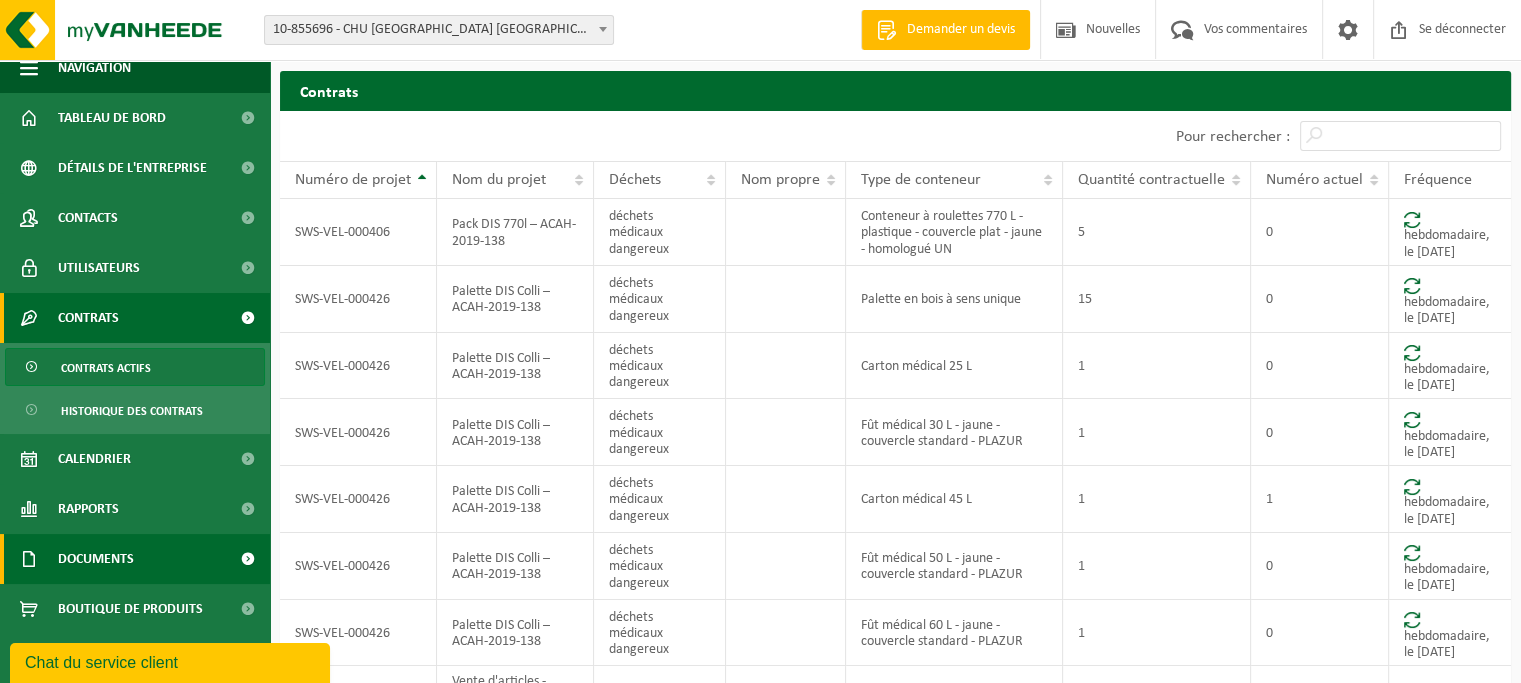 click on "Documents" at bounding box center [96, 559] 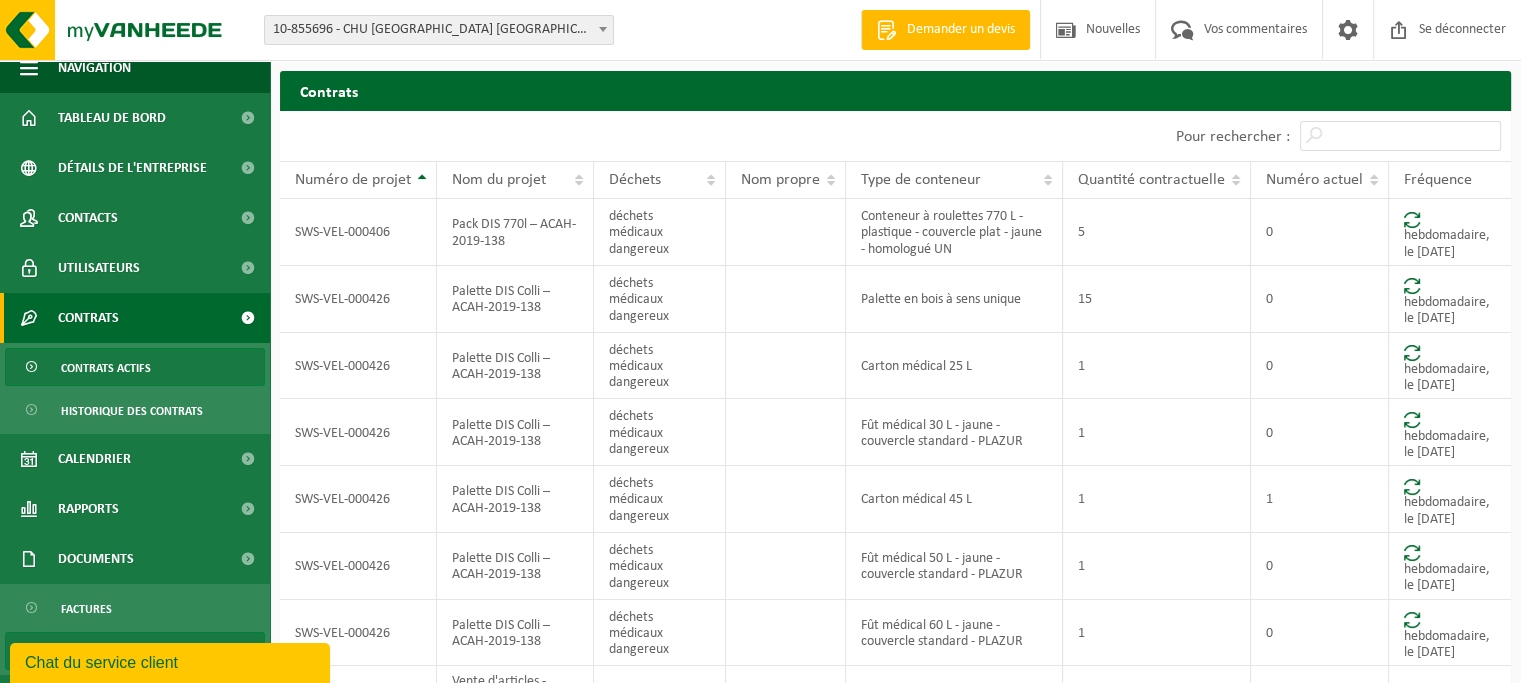 scroll, scrollTop: 108, scrollLeft: 0, axis: vertical 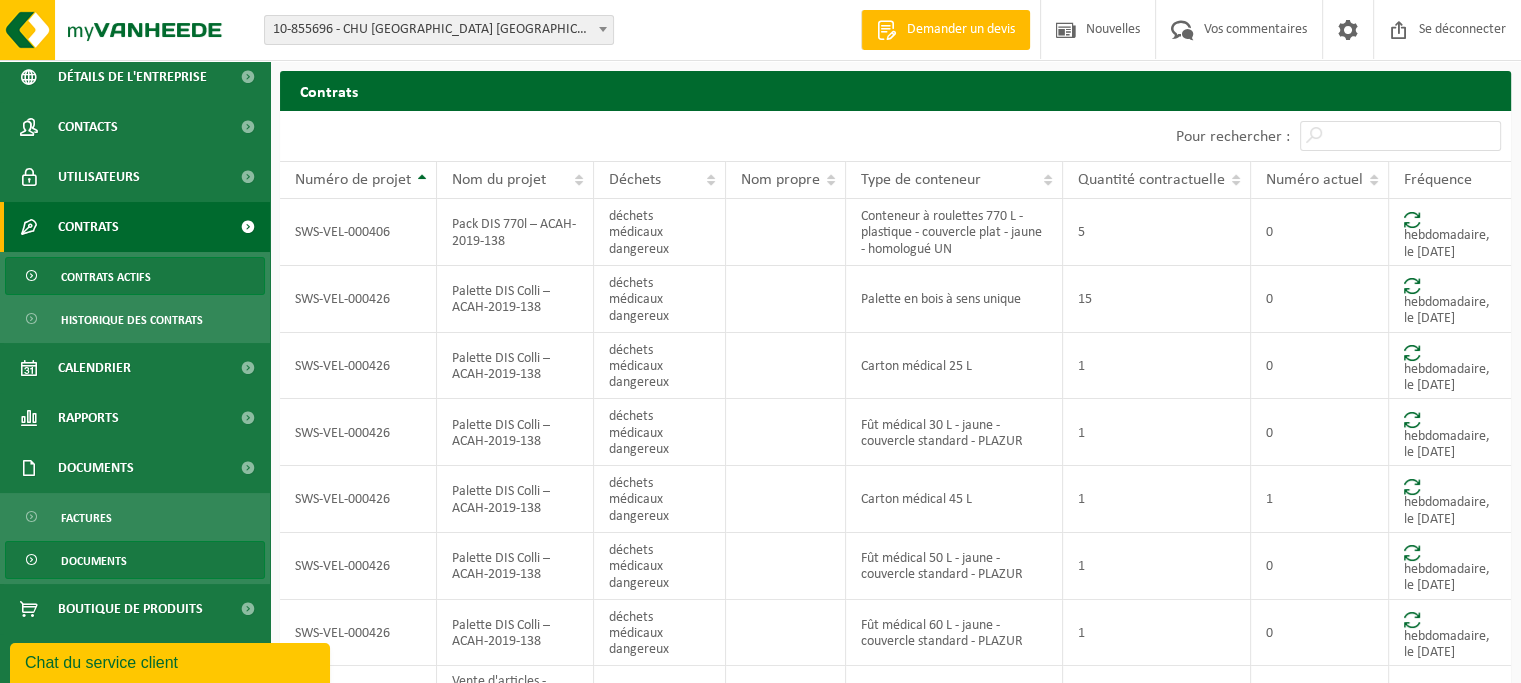 click on "Documents" at bounding box center [94, 562] 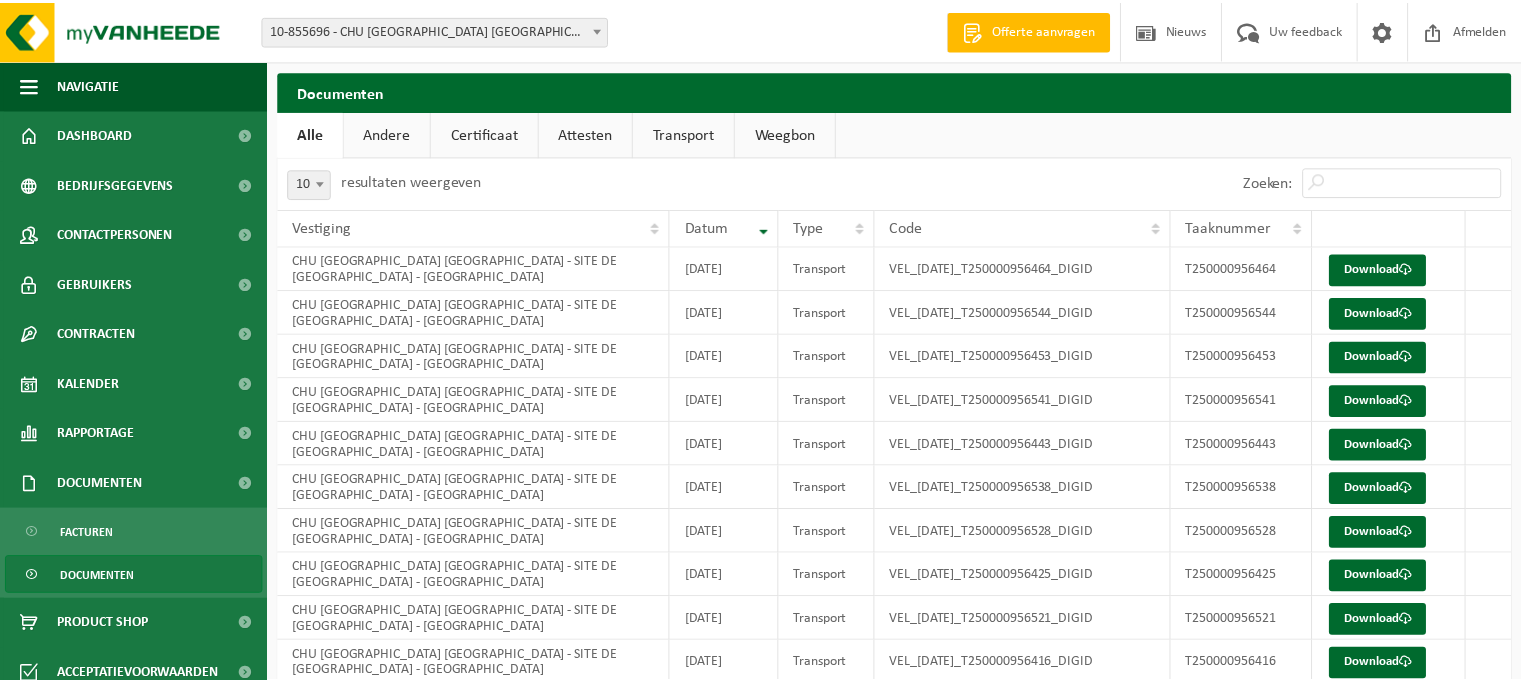 scroll, scrollTop: 0, scrollLeft: 0, axis: both 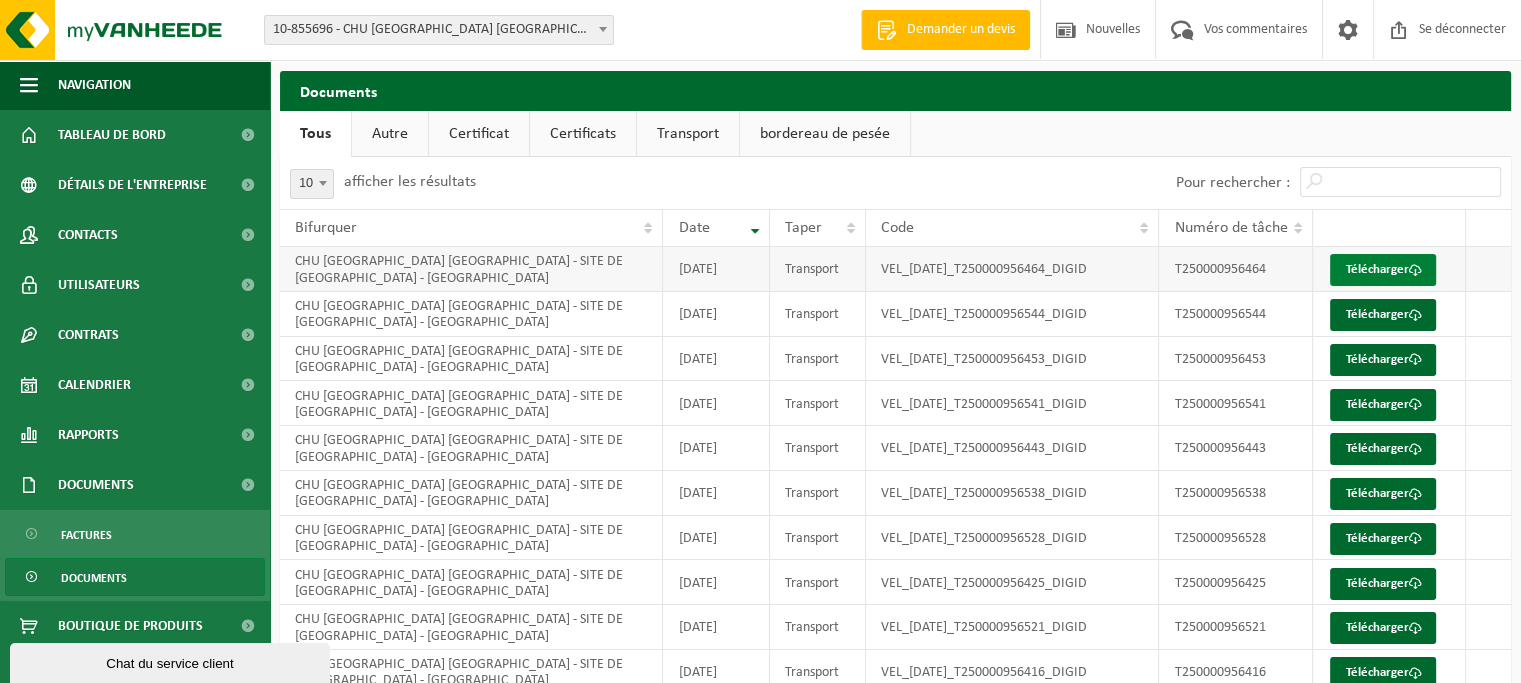 click on "Télécharger" at bounding box center (1376, 269) 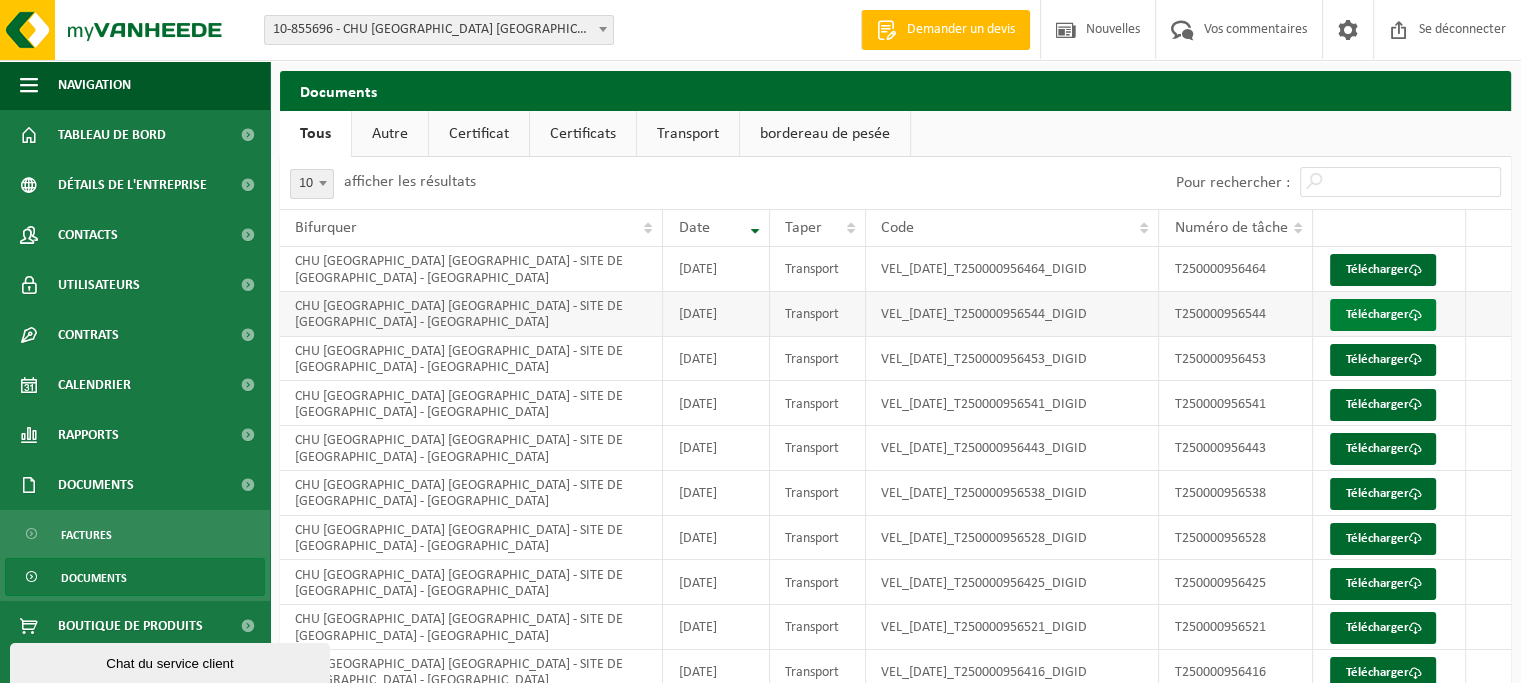 click on "Télécharger" at bounding box center (1376, 314) 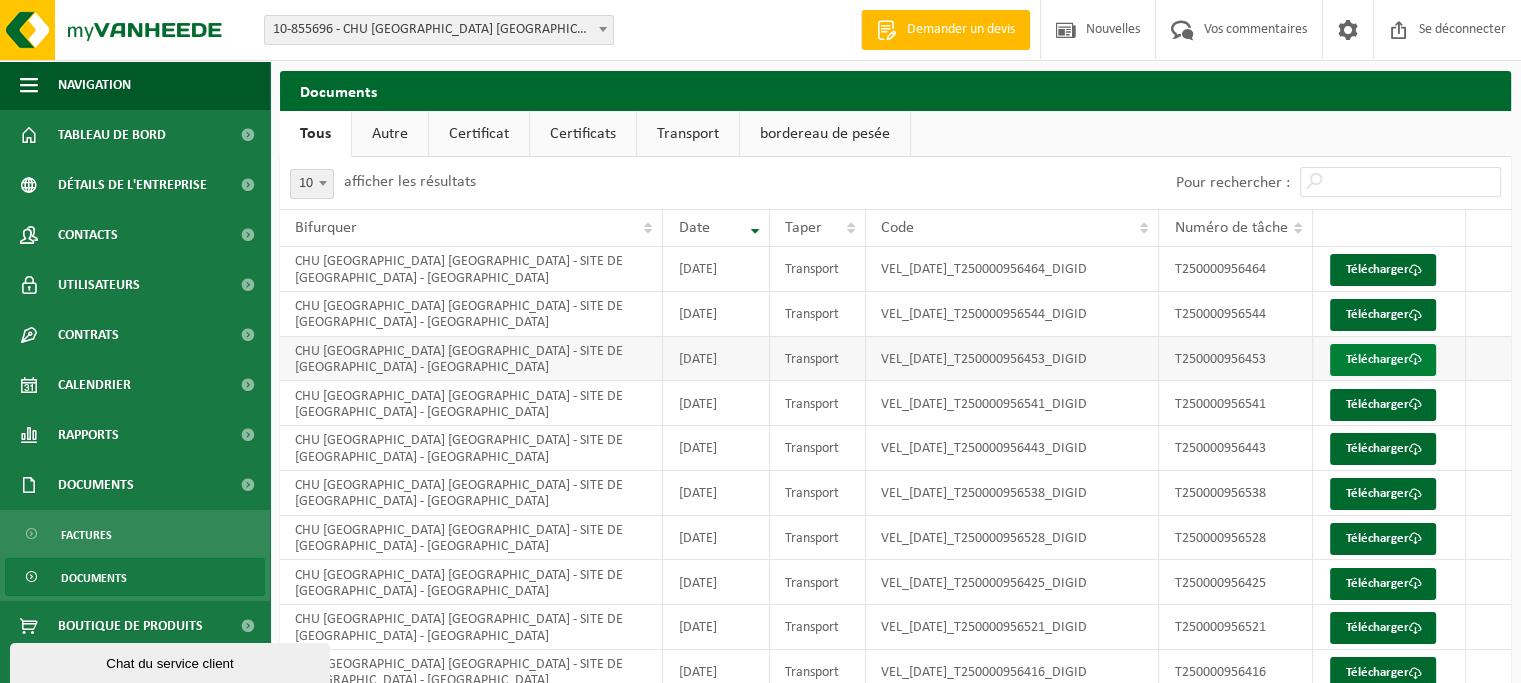 click on "Télécharger" at bounding box center [1376, 359] 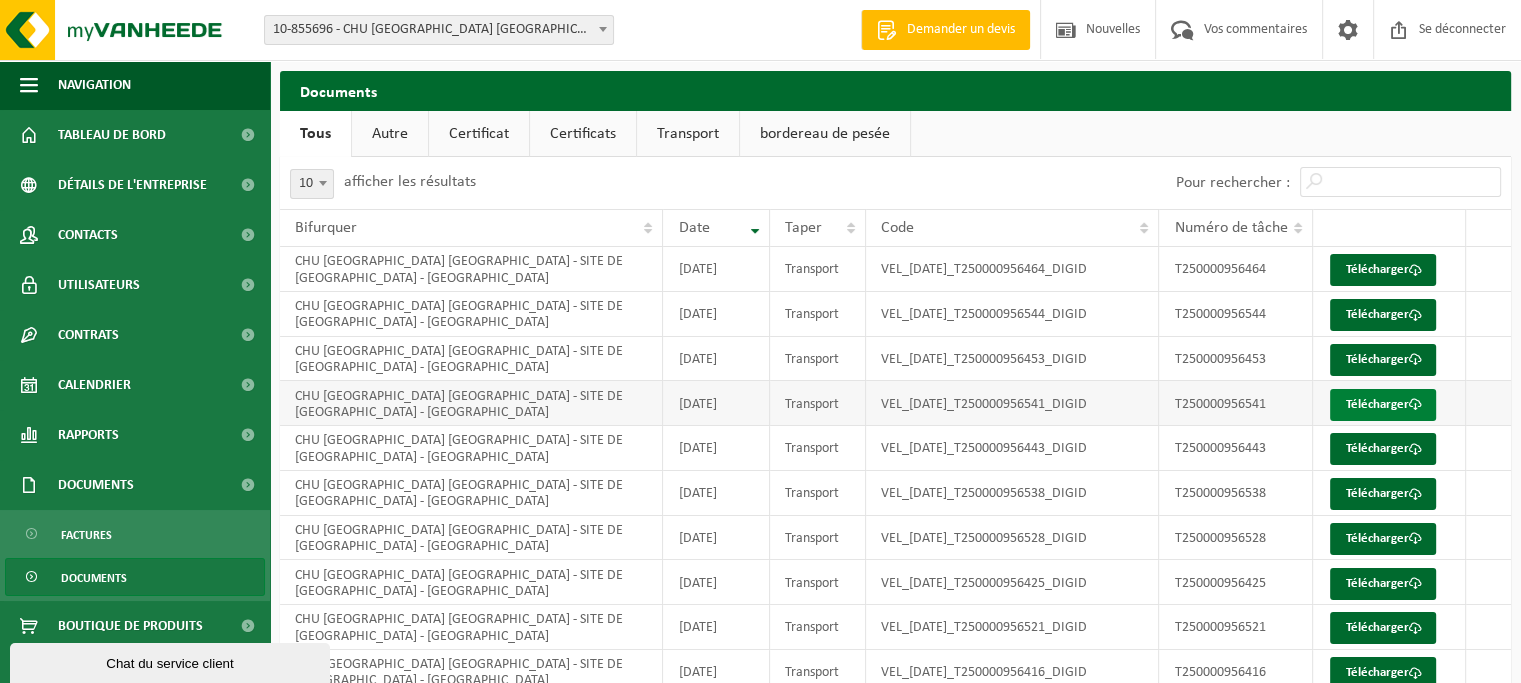 click on "Télécharger" at bounding box center (1376, 404) 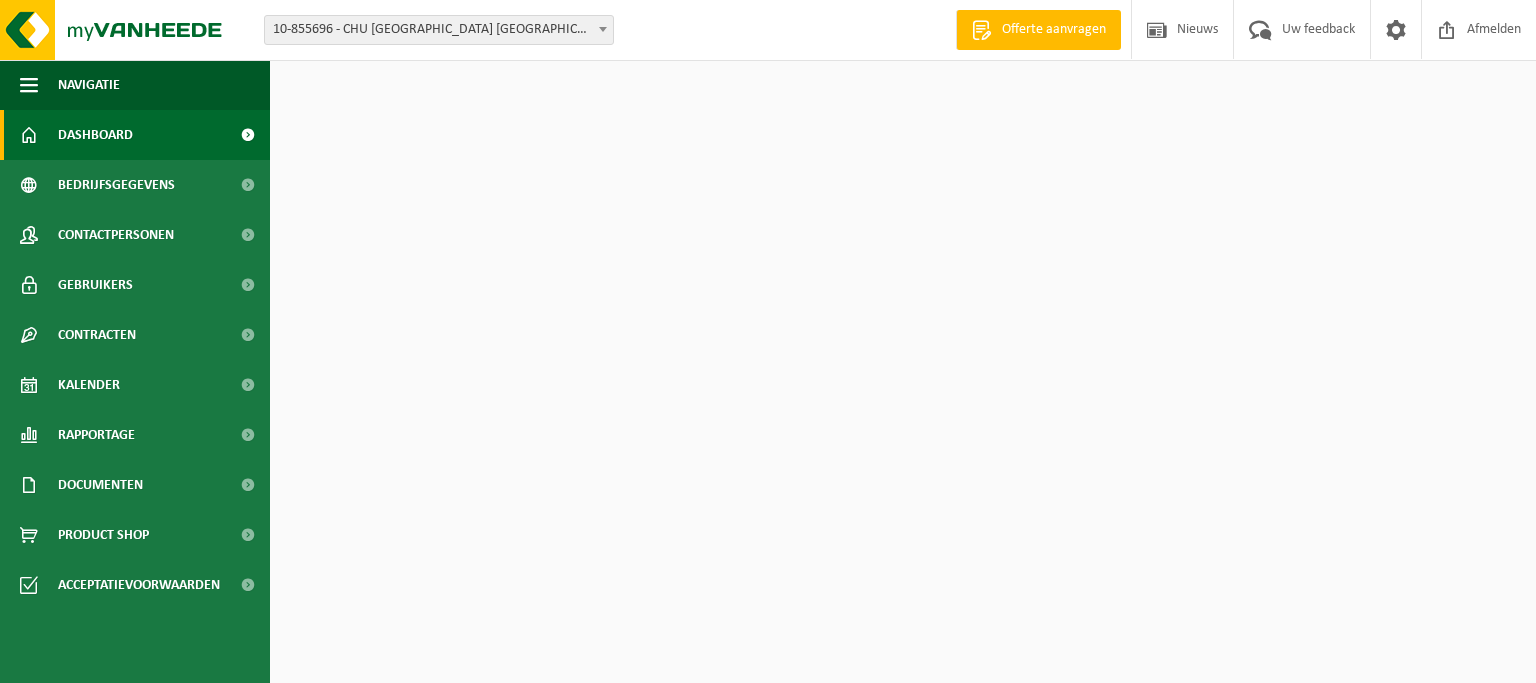 scroll, scrollTop: 0, scrollLeft: 0, axis: both 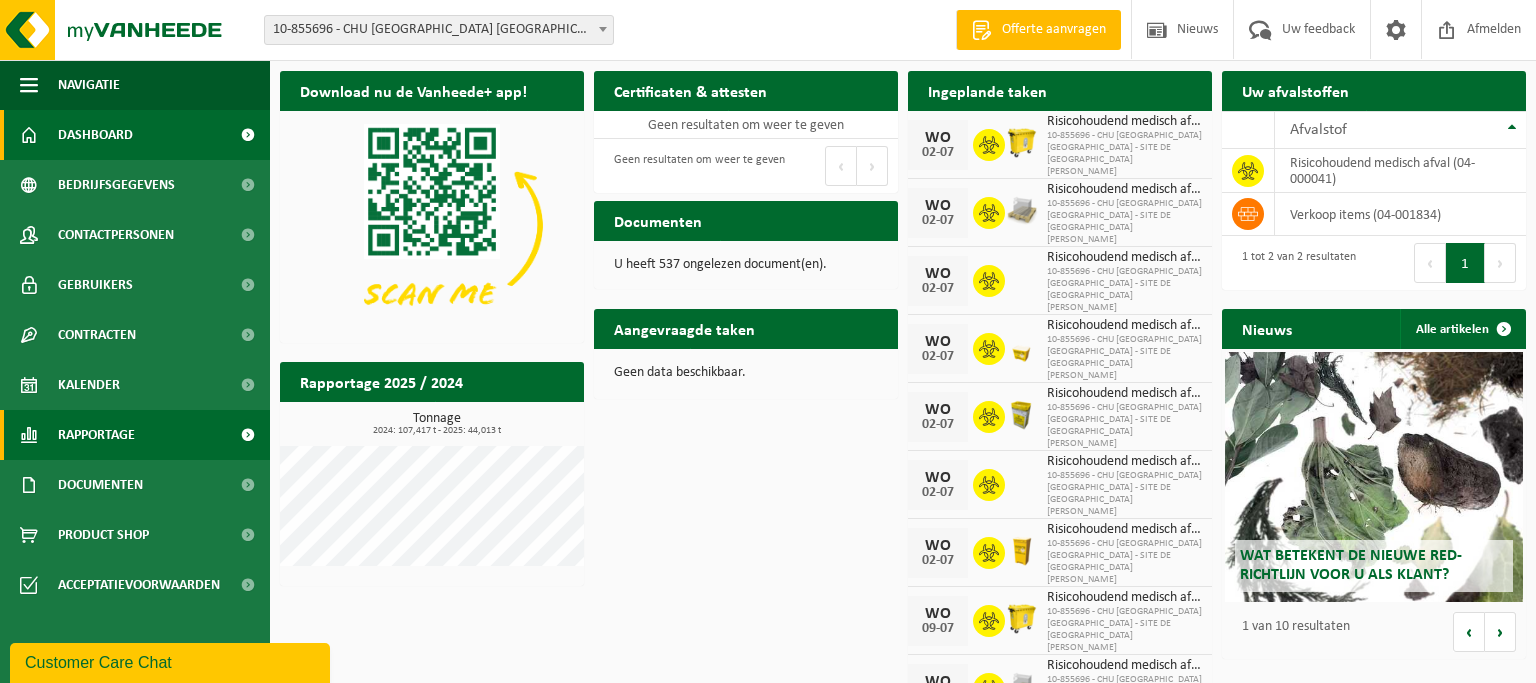click on "Rapportage" at bounding box center (96, 435) 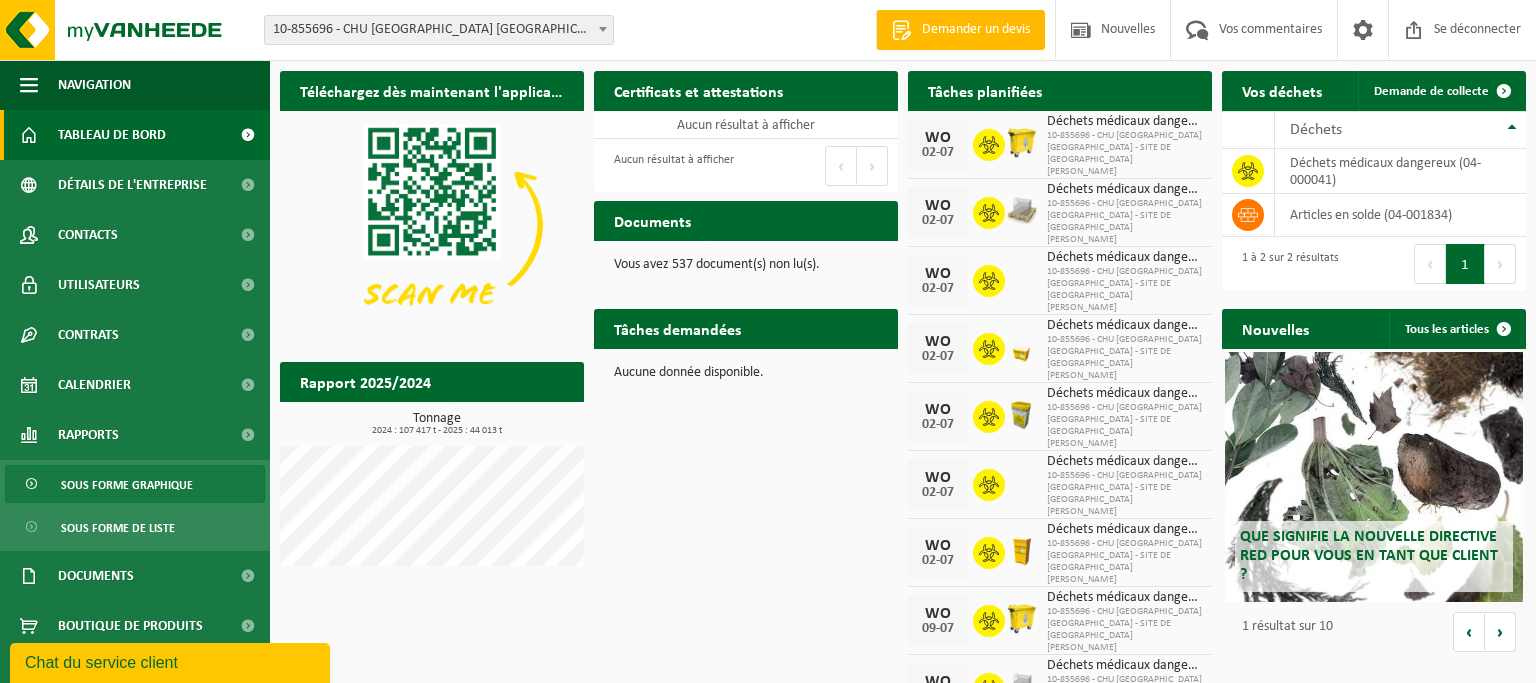 click on "Sous forme graphique" at bounding box center (127, 486) 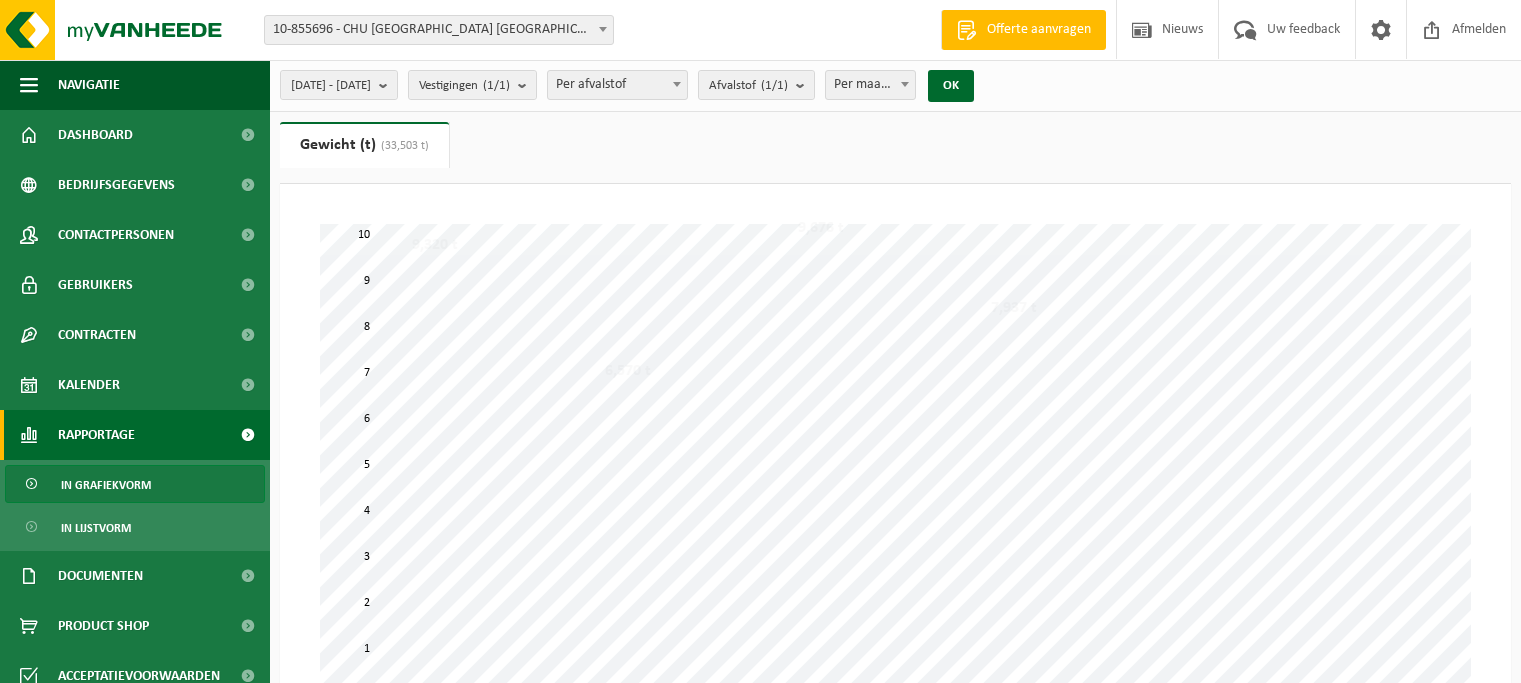 scroll, scrollTop: 0, scrollLeft: 0, axis: both 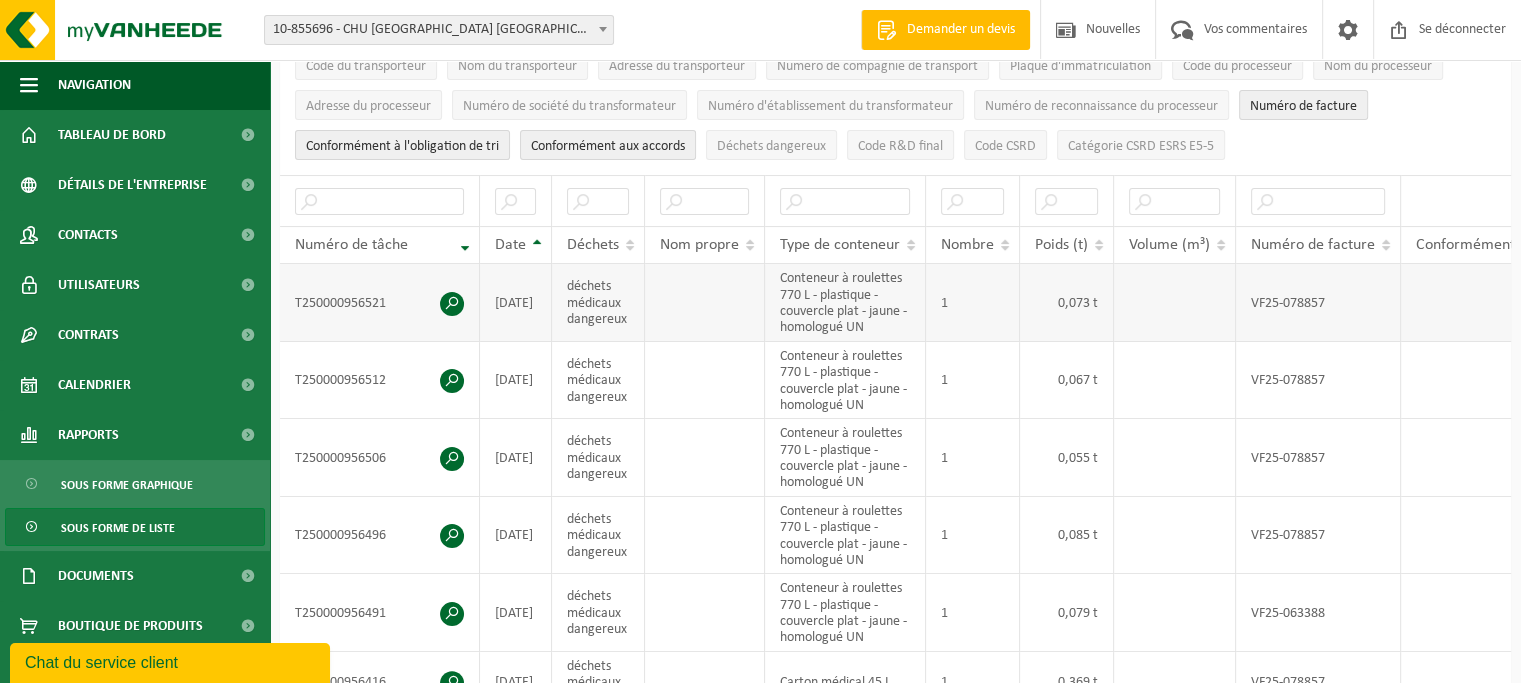 click at bounding box center (452, 304) 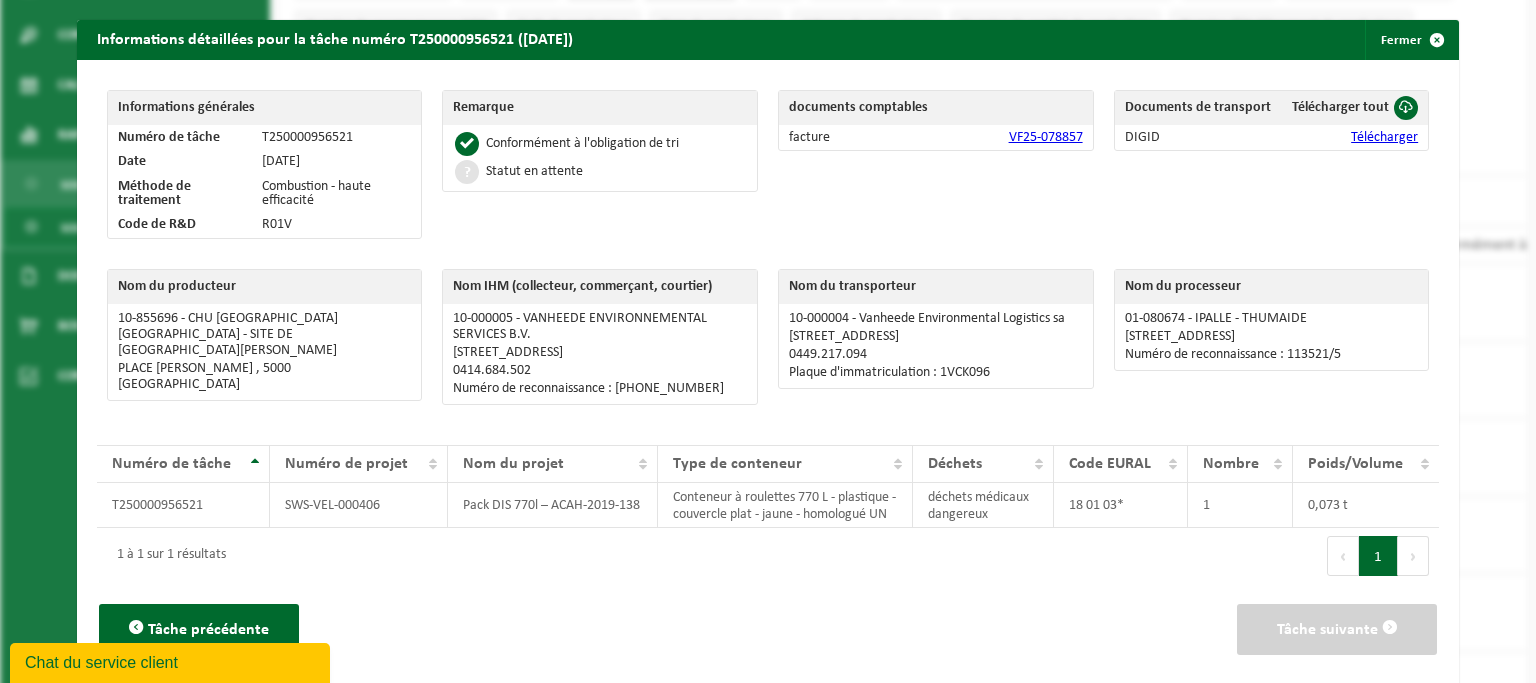 scroll, scrollTop: 74, scrollLeft: 0, axis: vertical 